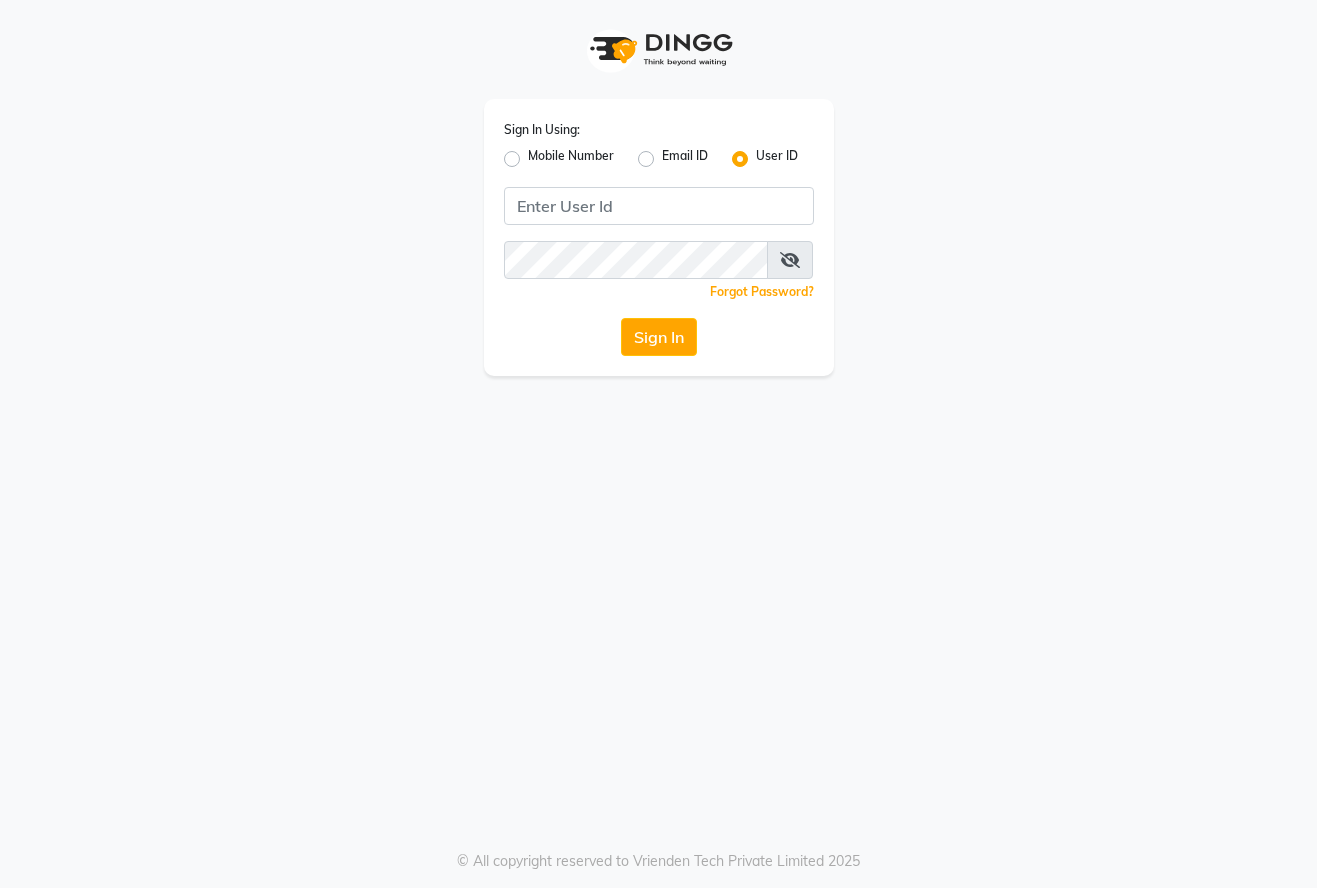 scroll, scrollTop: 0, scrollLeft: 0, axis: both 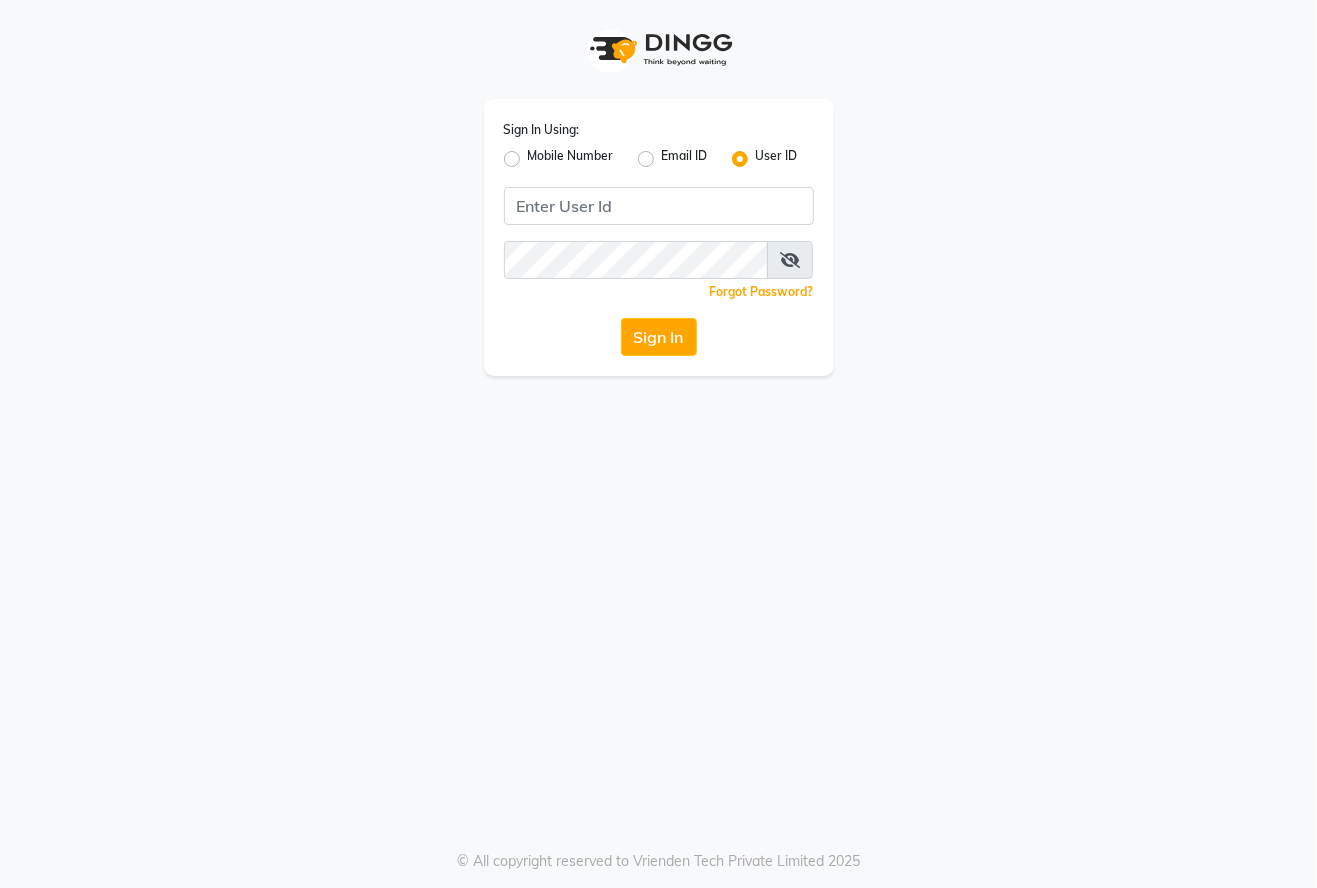 click on "Mobile Number" 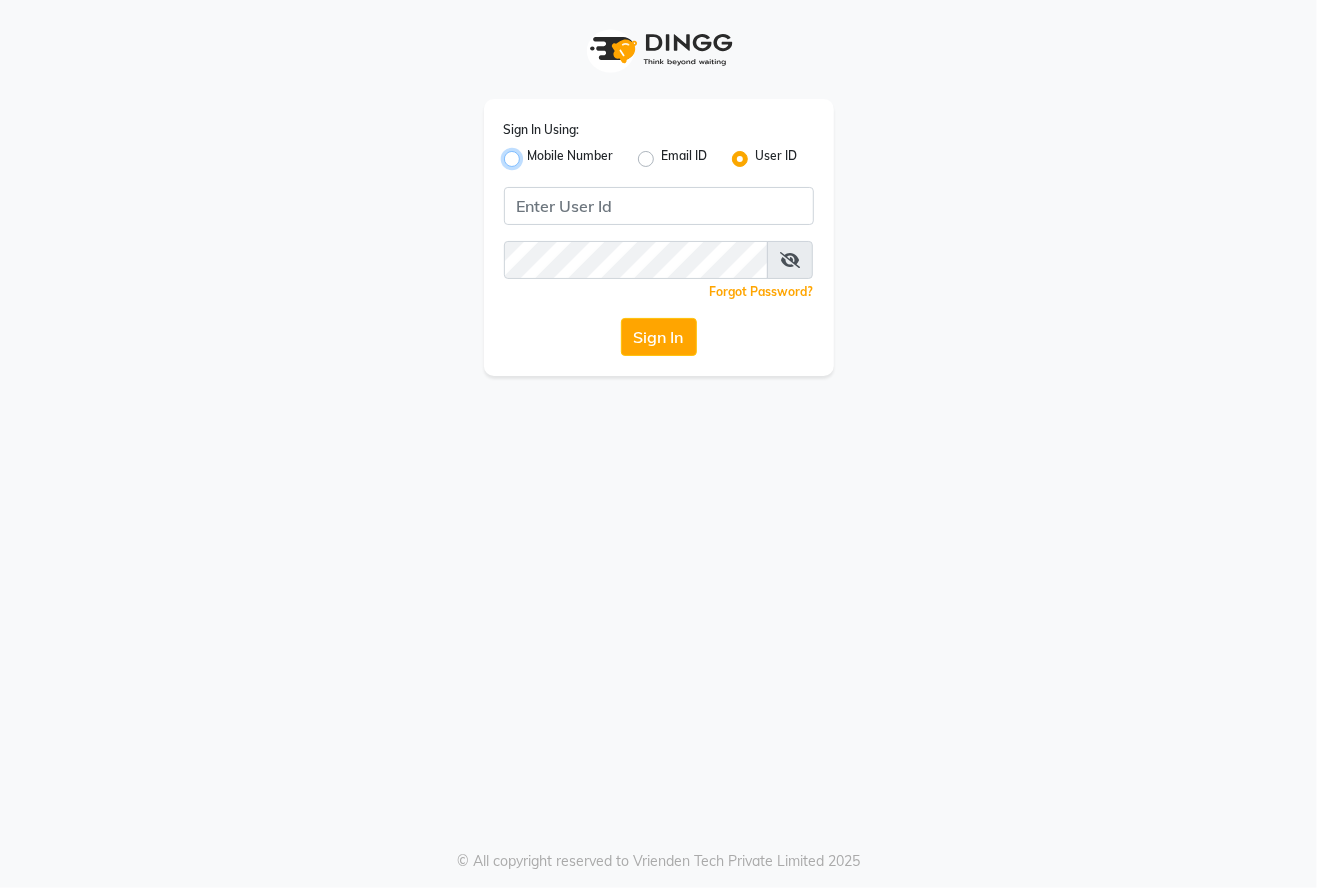 click on "Mobile Number" at bounding box center (534, 153) 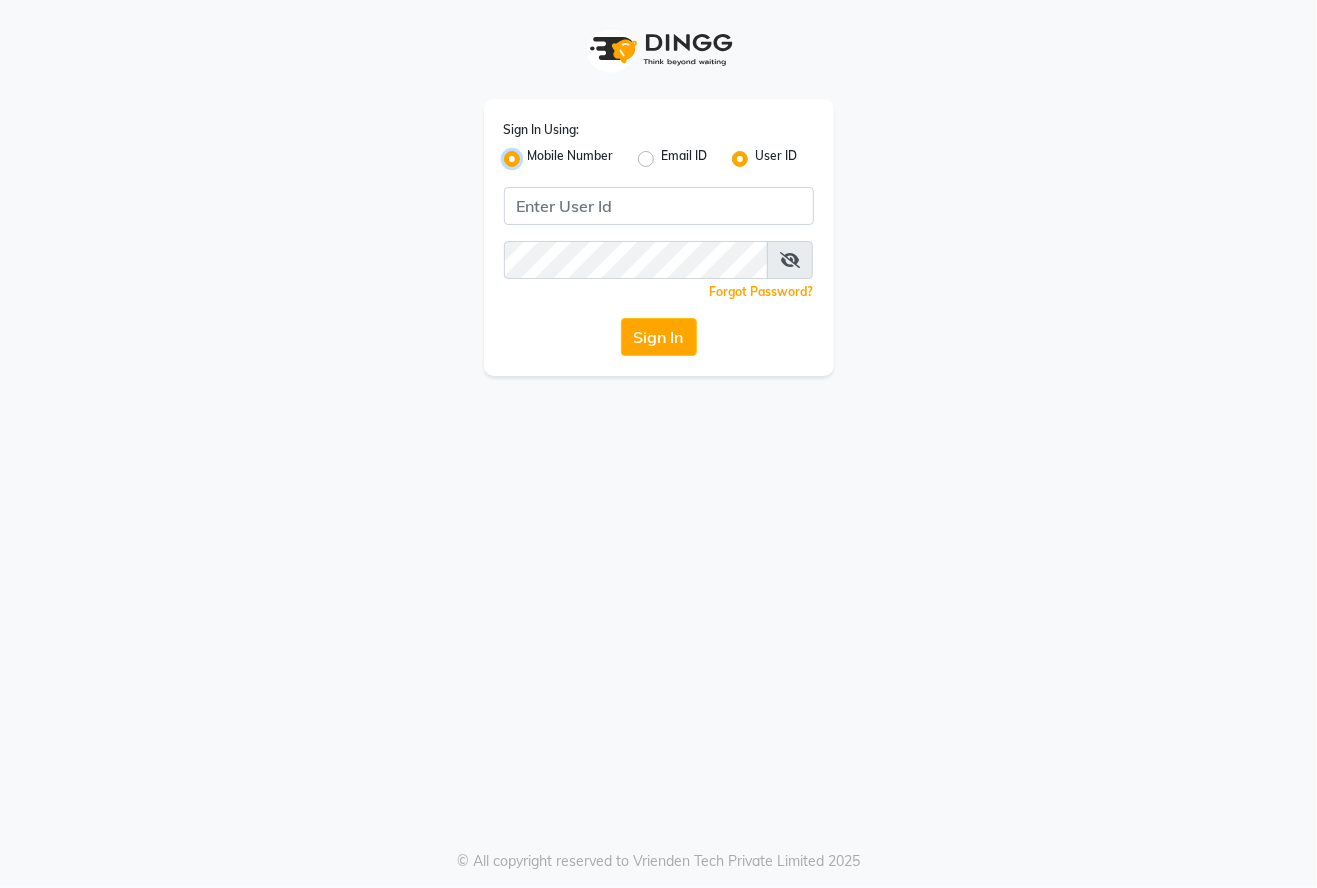 radio on "false" 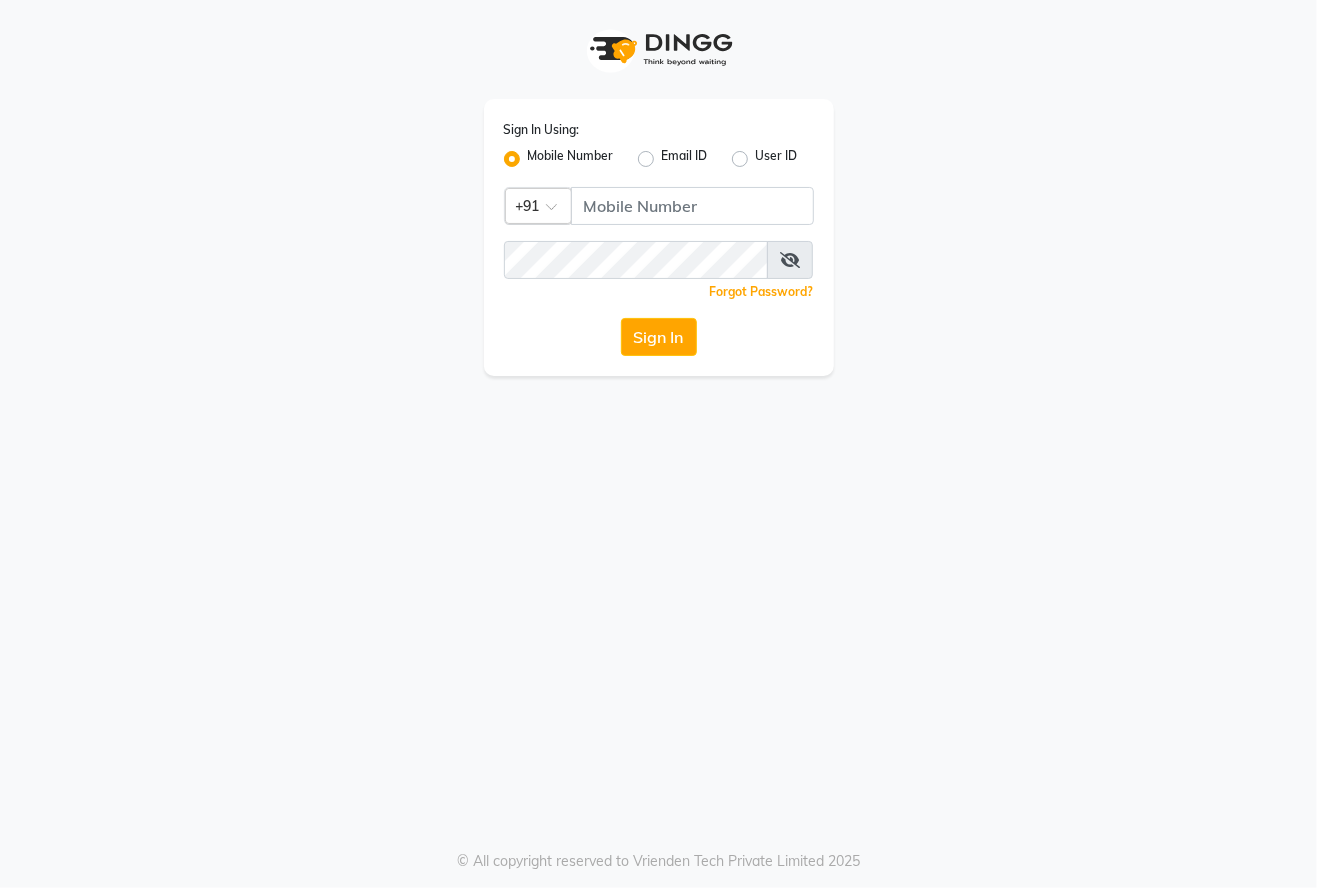 click 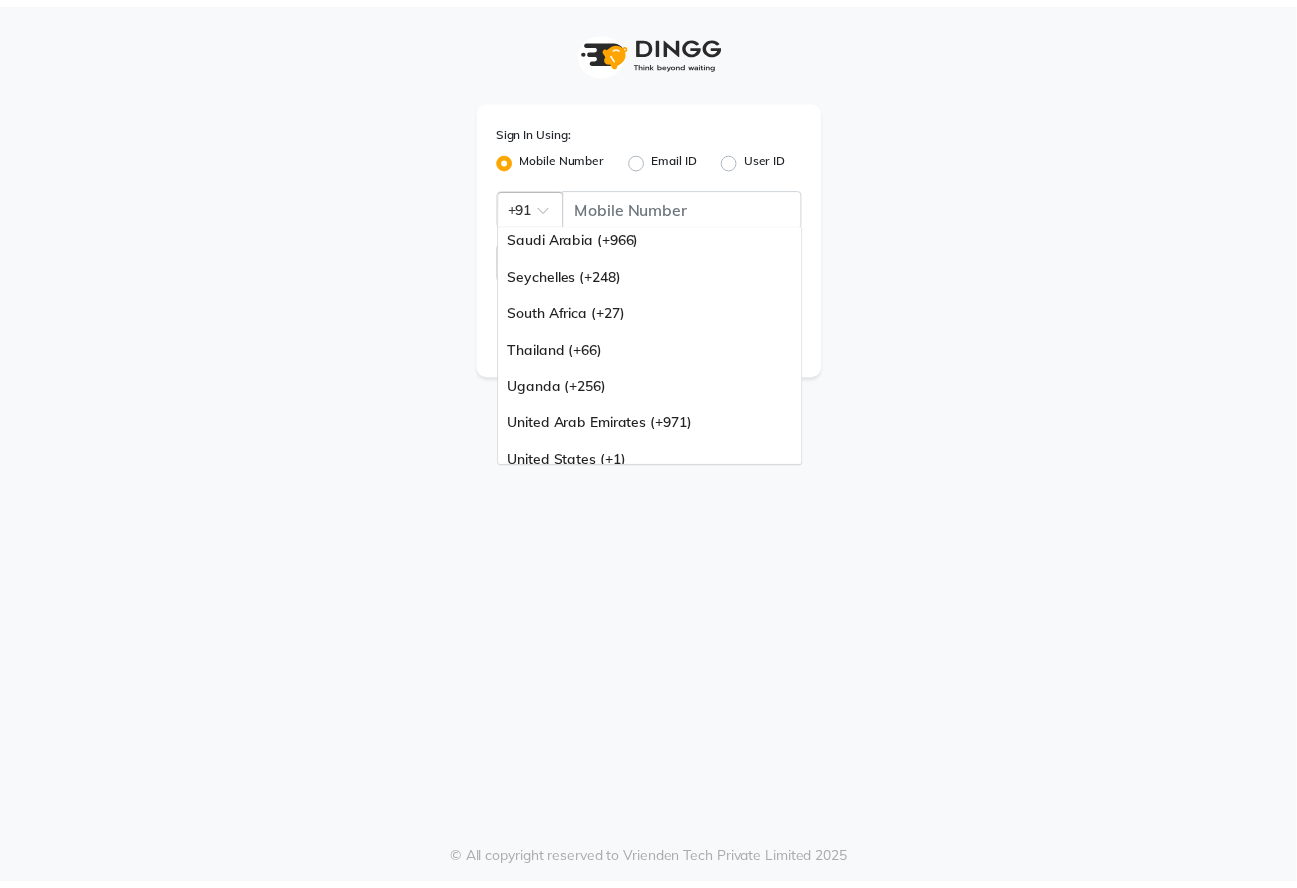 scroll, scrollTop: 500, scrollLeft: 0, axis: vertical 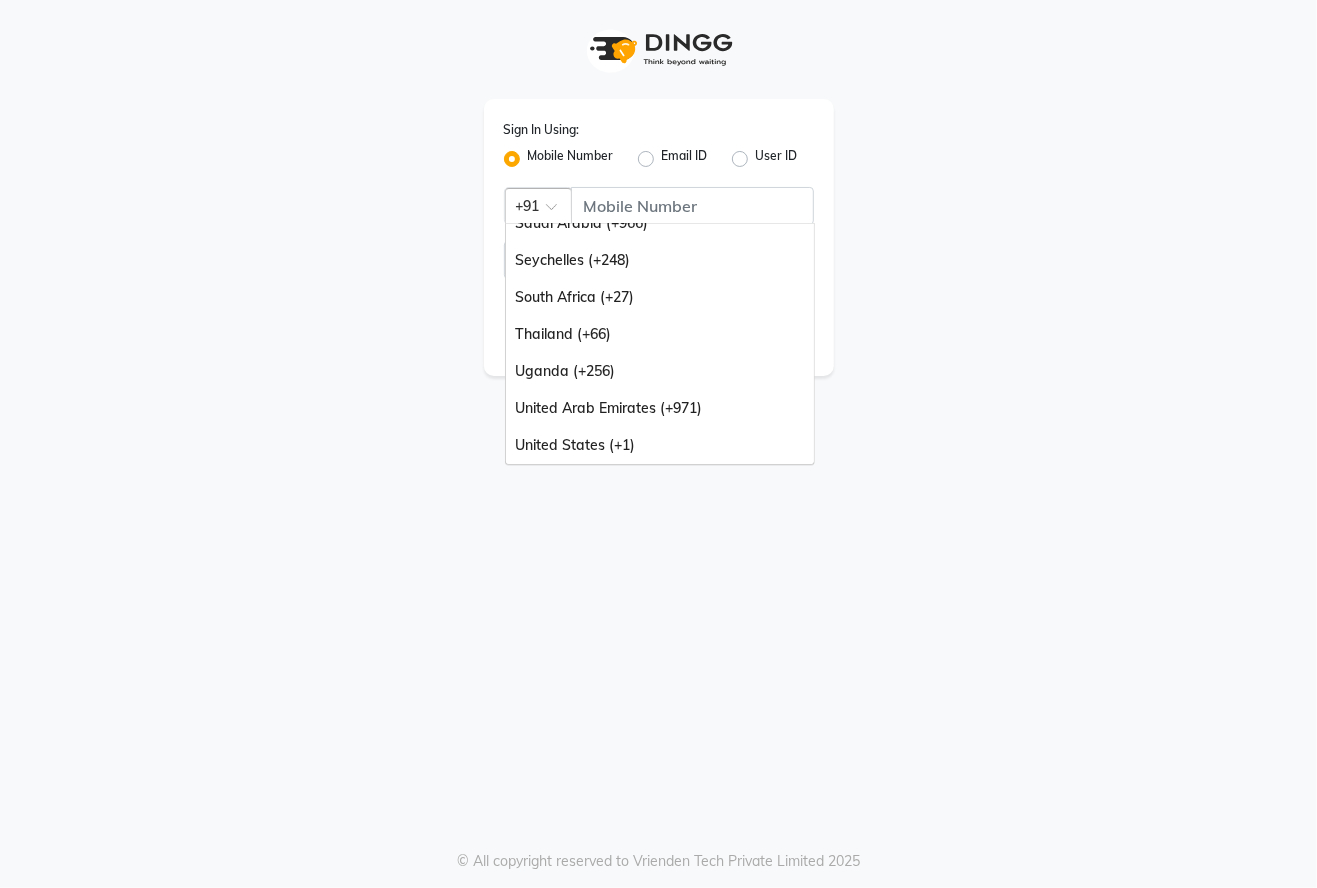 click on "United Arab Emirates (+971)" at bounding box center (660, 408) 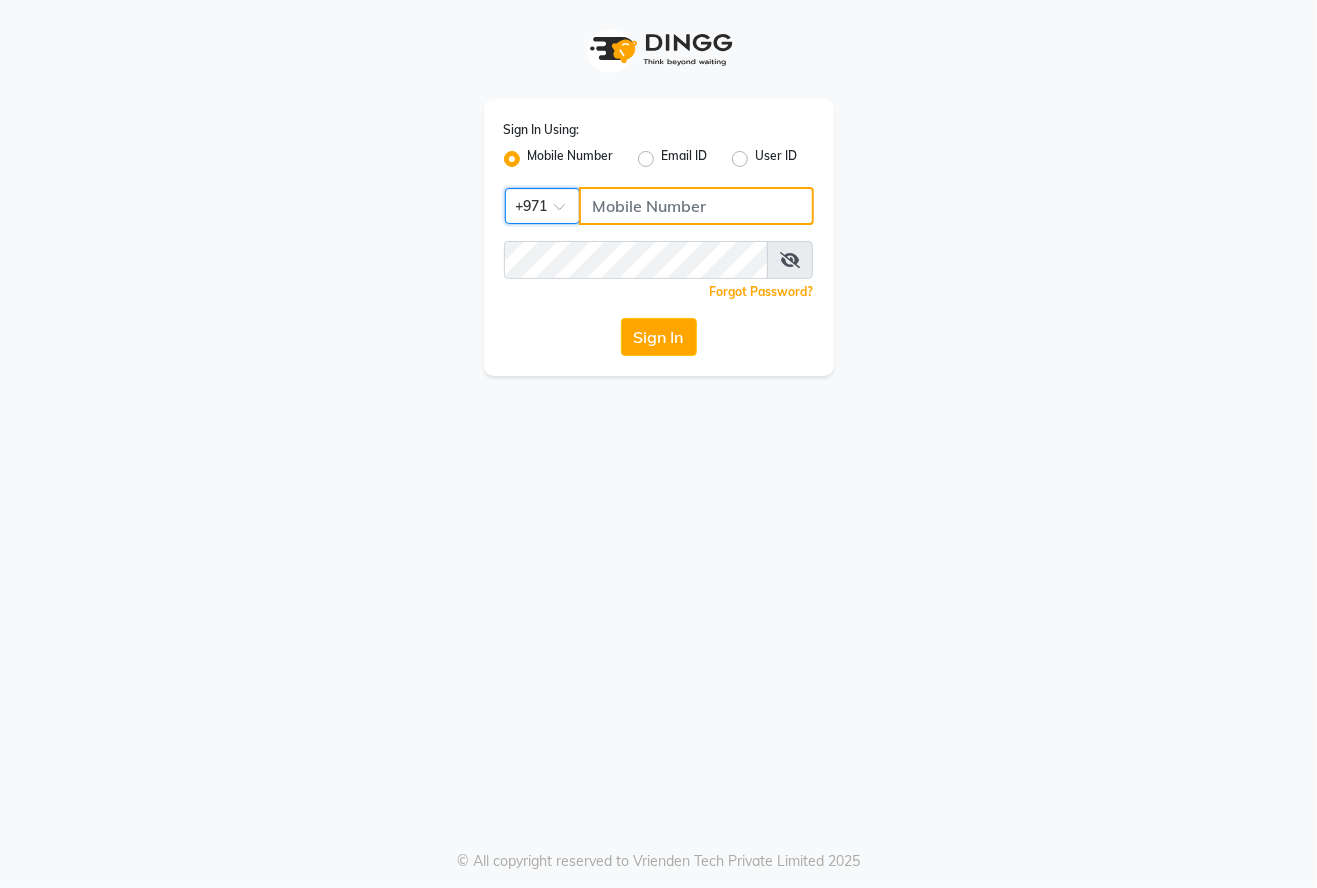 click 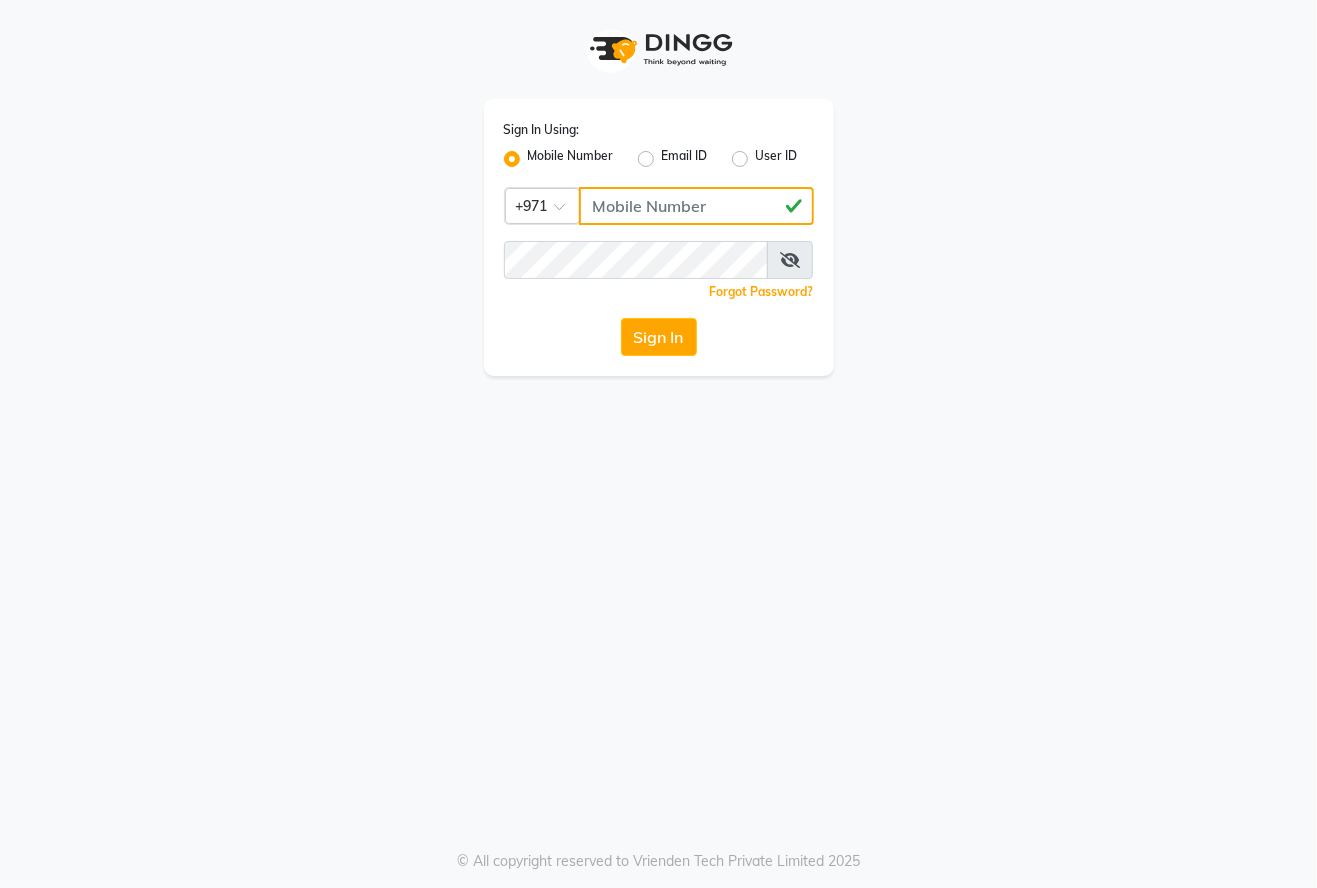 type on "[PHONE]" 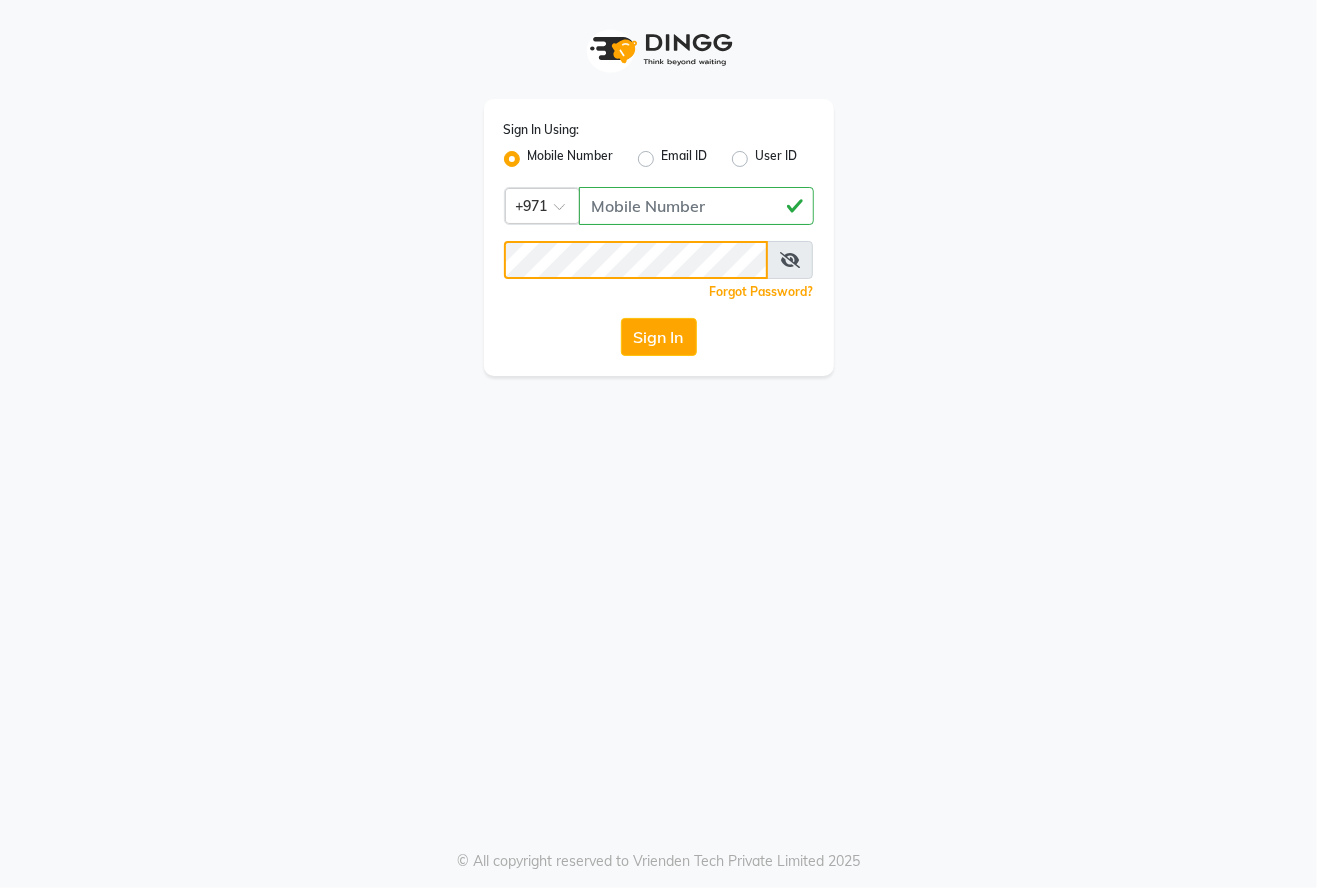 click on "Sign In" 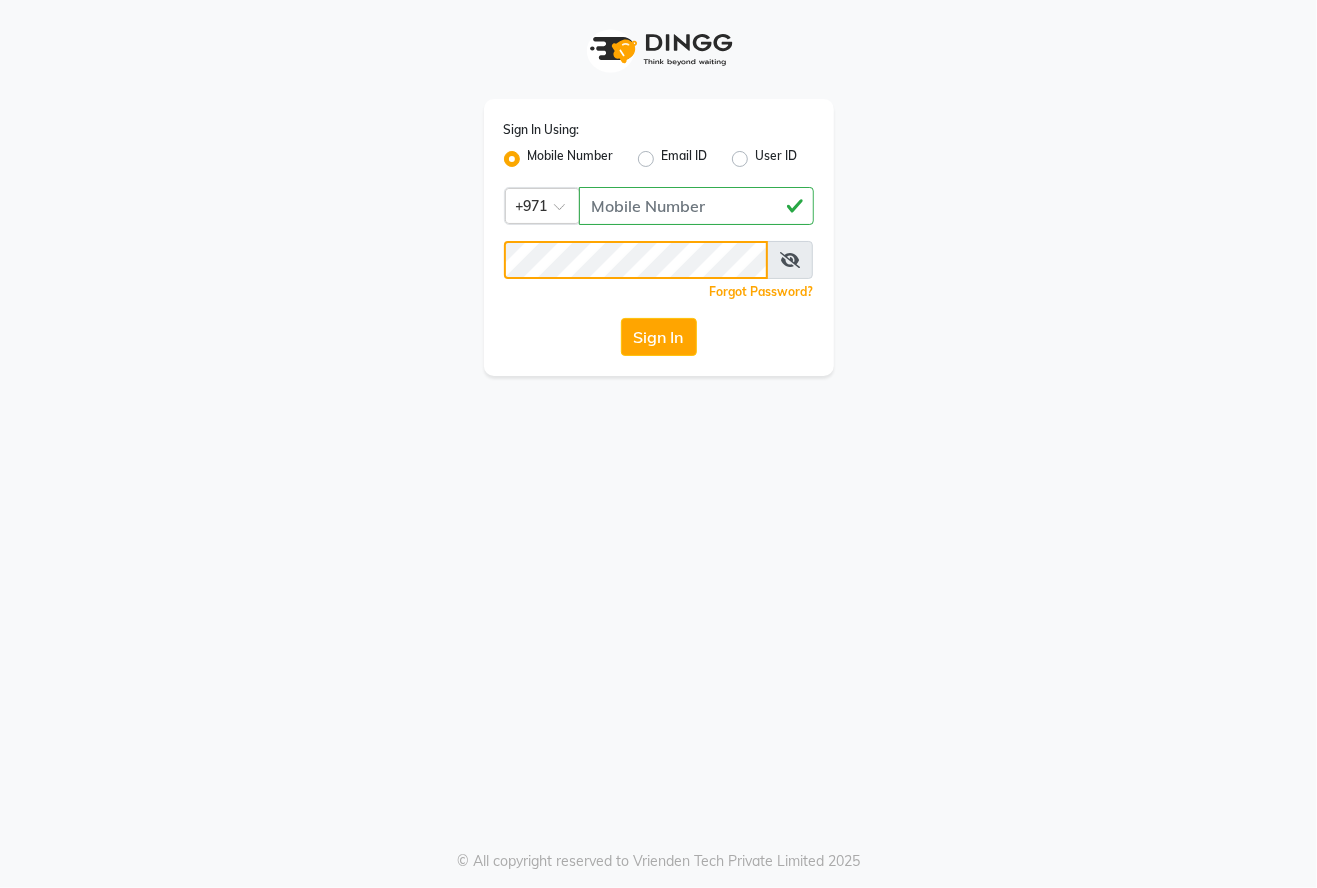 click on "Sign In" 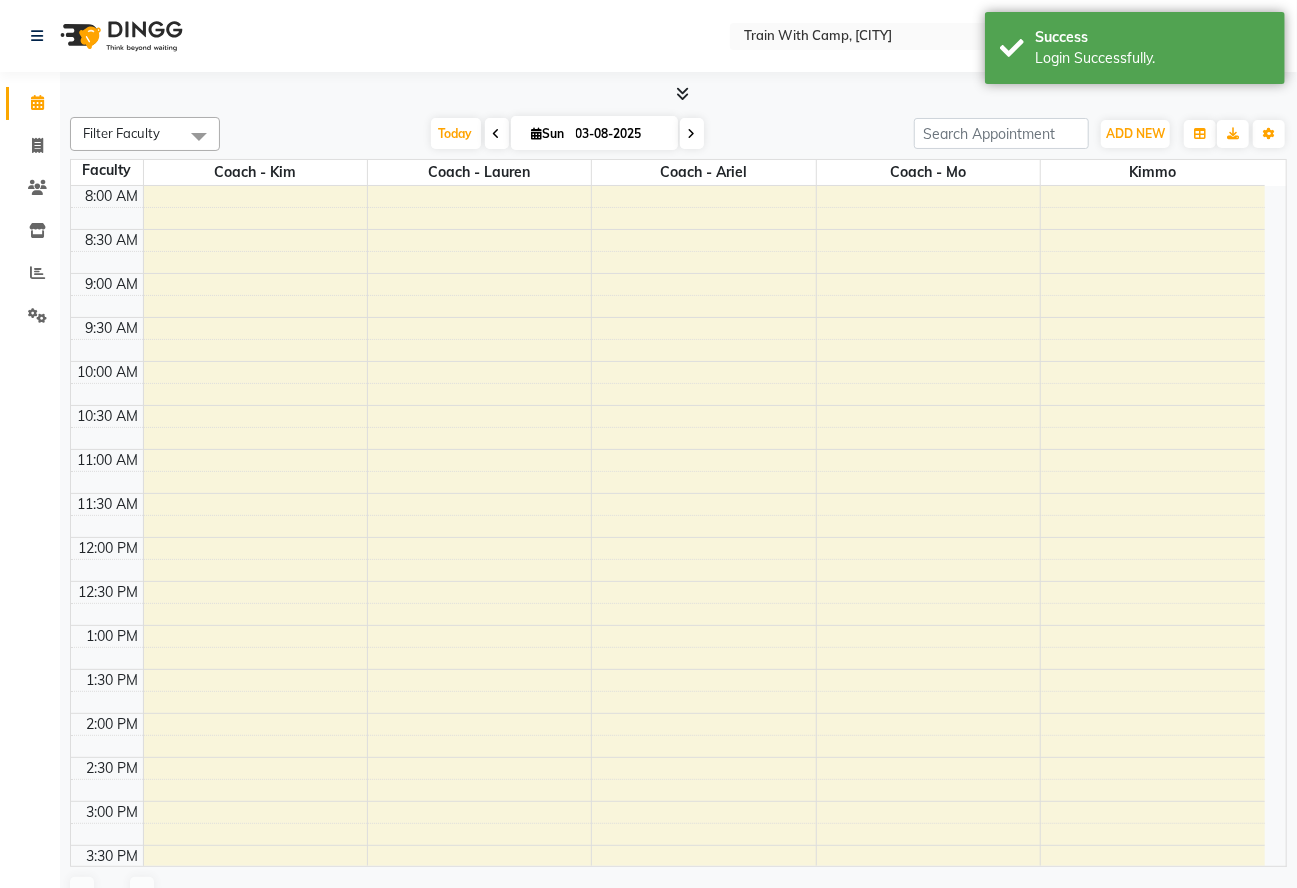 select on "en" 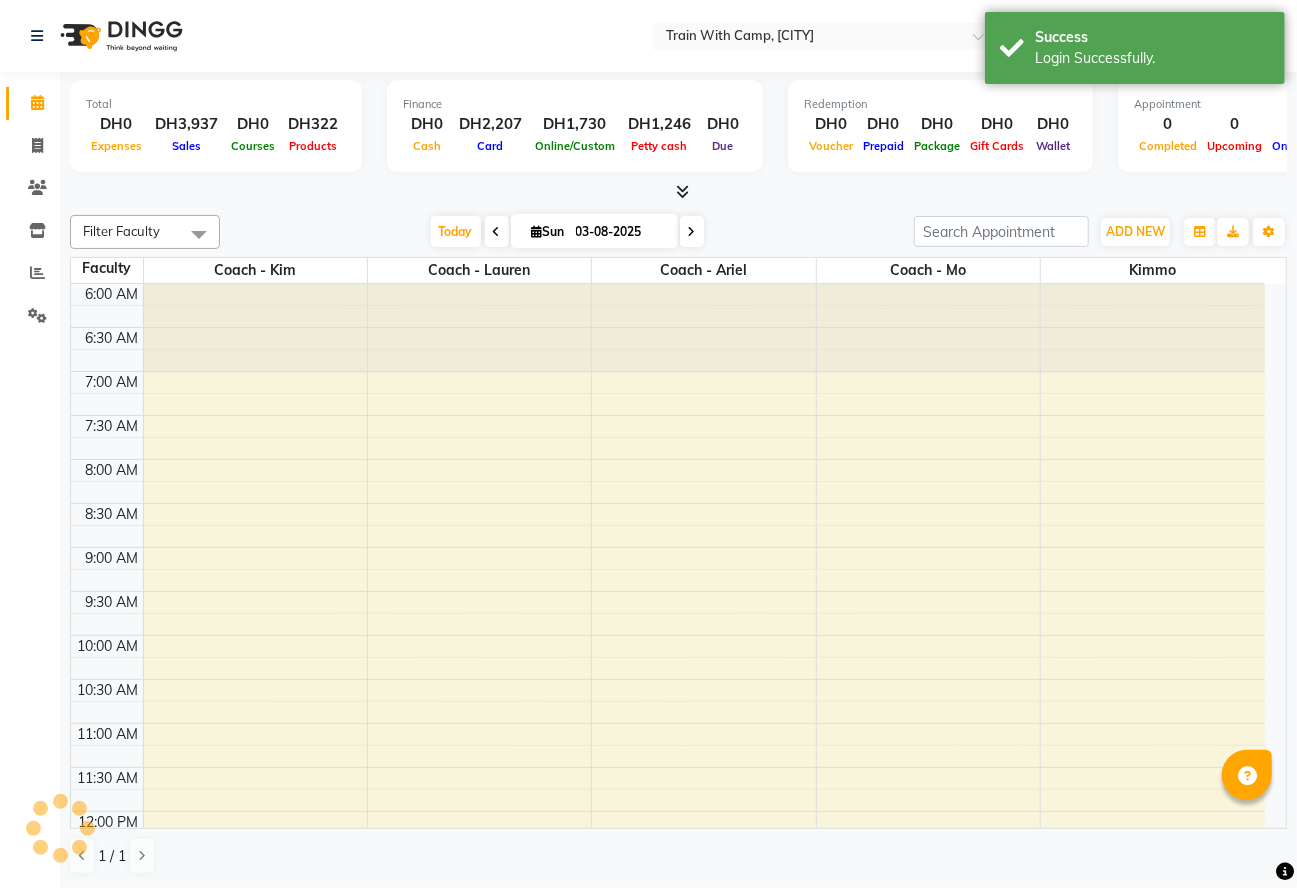 scroll, scrollTop: 0, scrollLeft: 0, axis: both 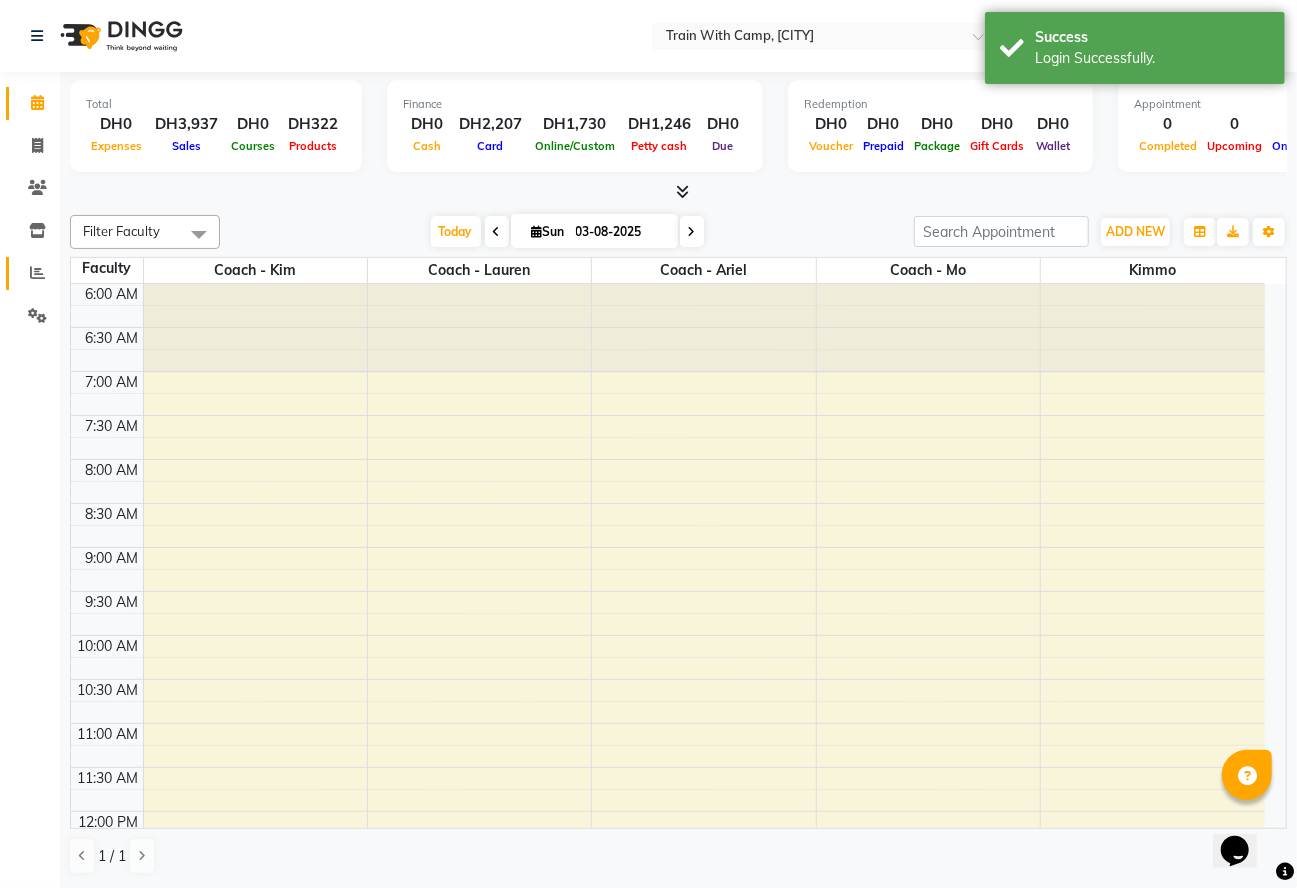 click 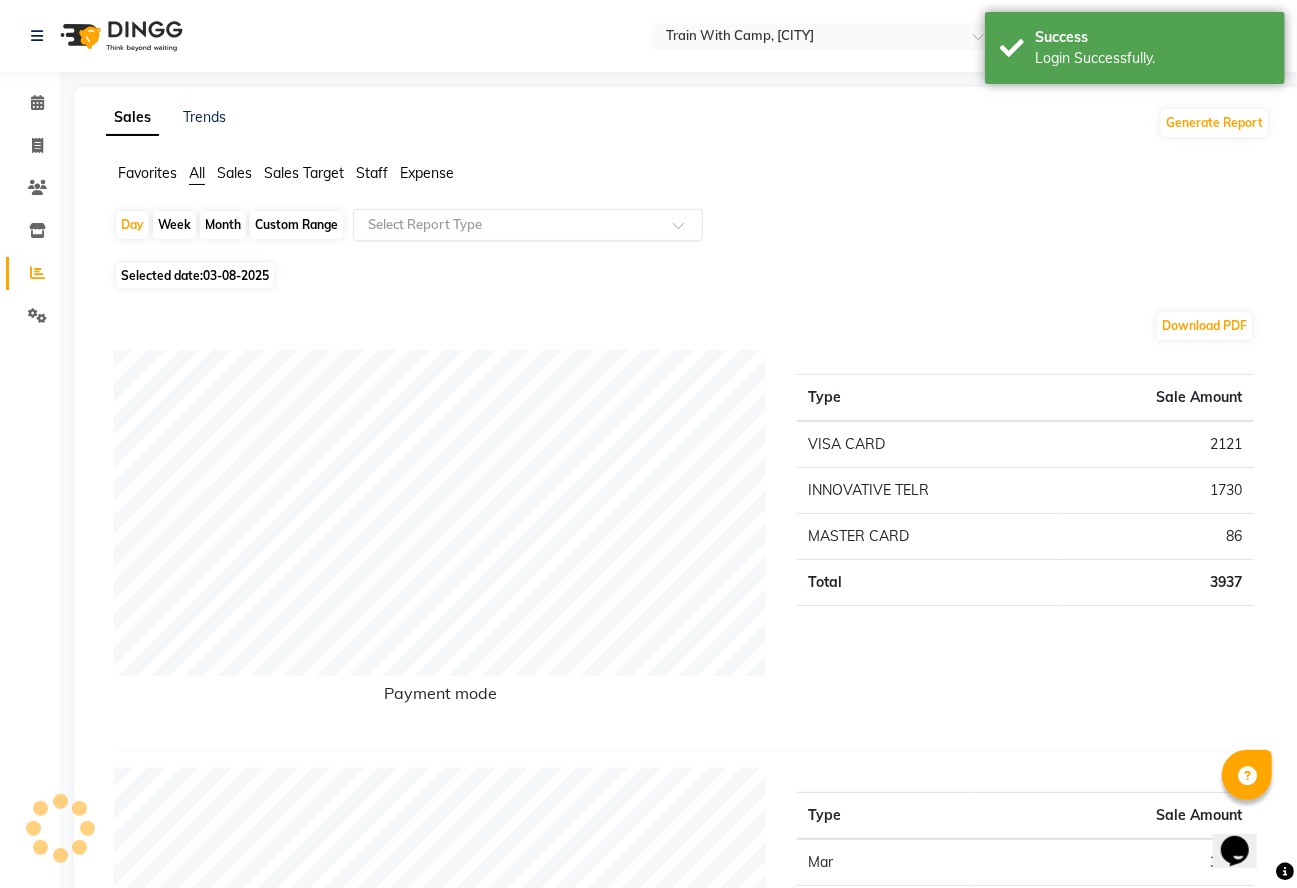 click 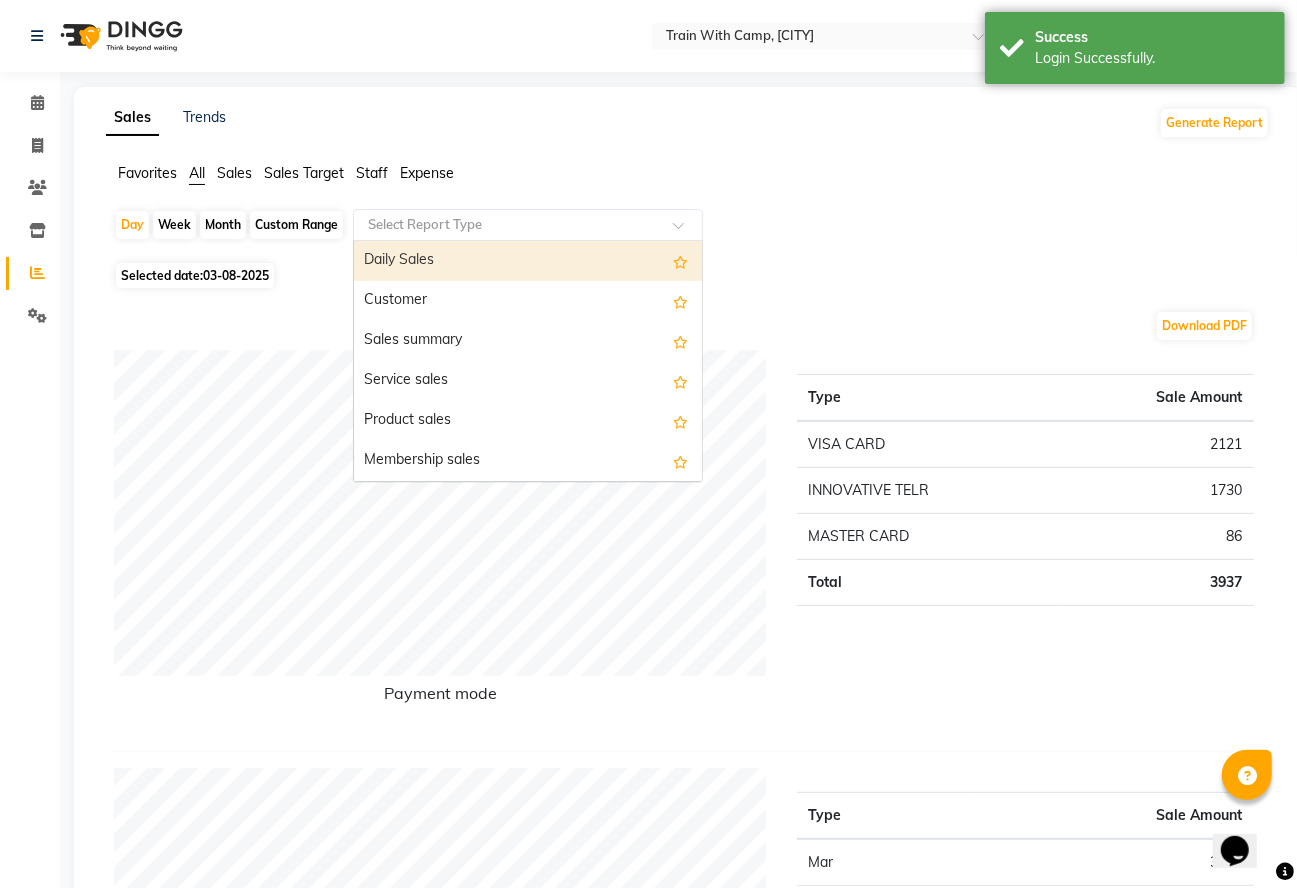 click on "Product sales" at bounding box center (528, 421) 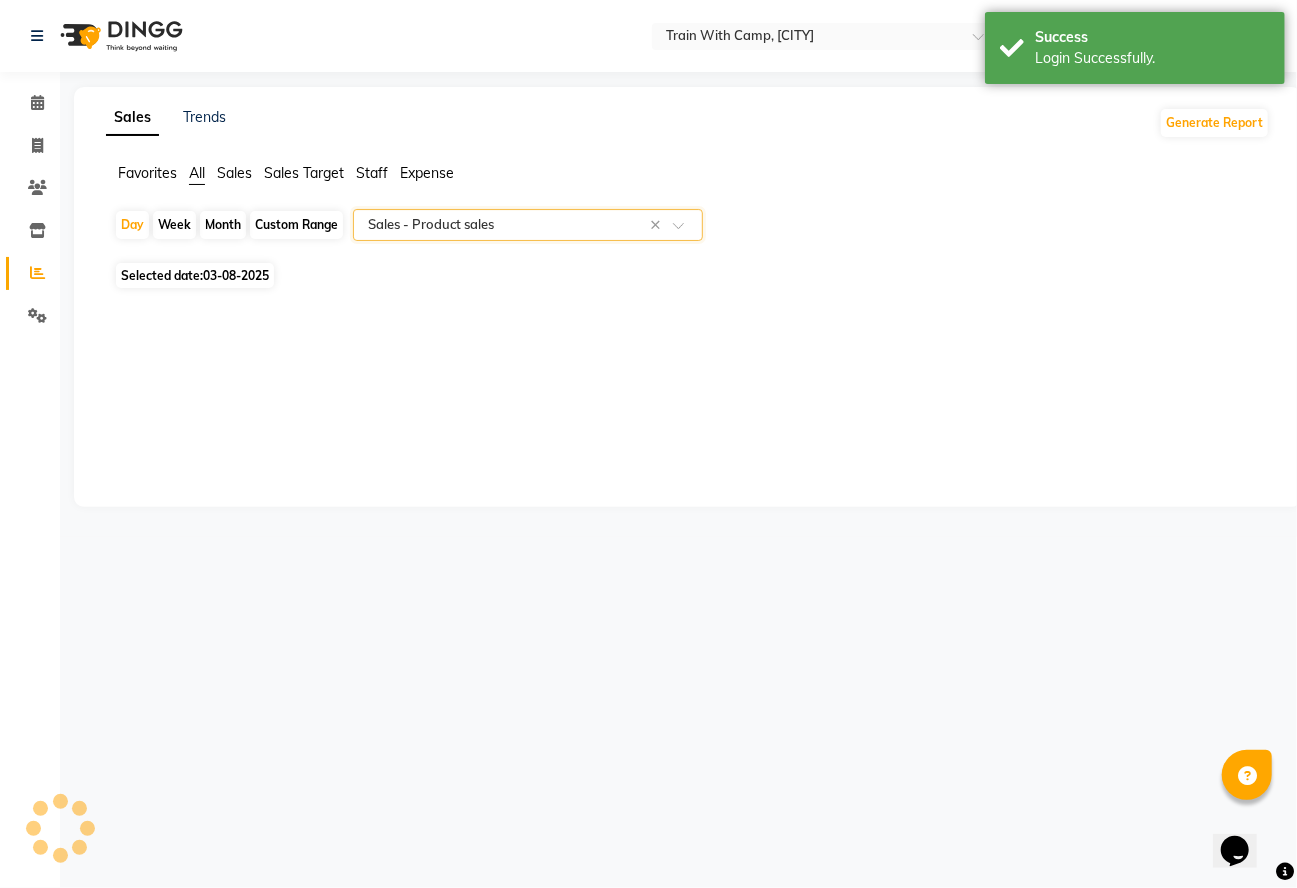select on "full_report" 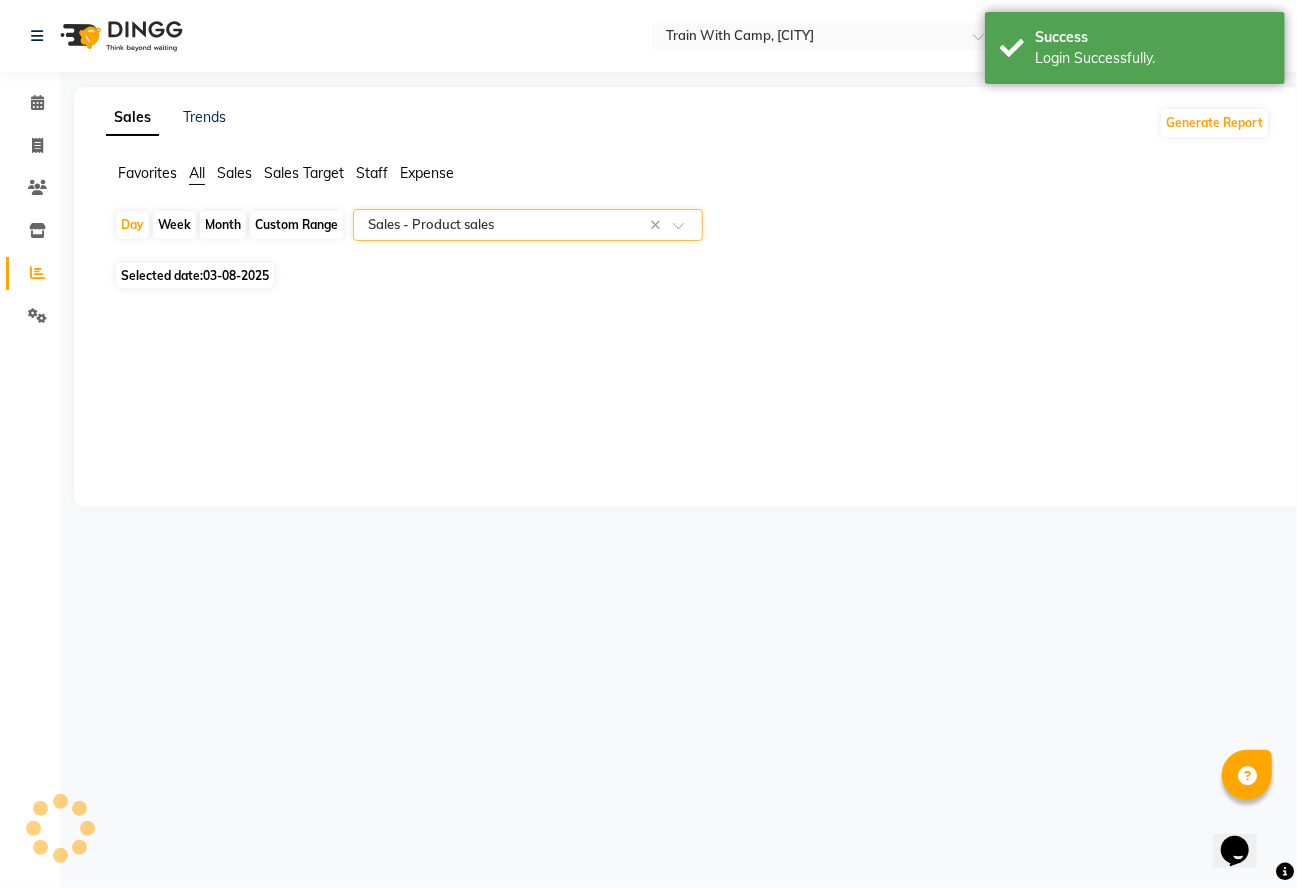 select on "pdf" 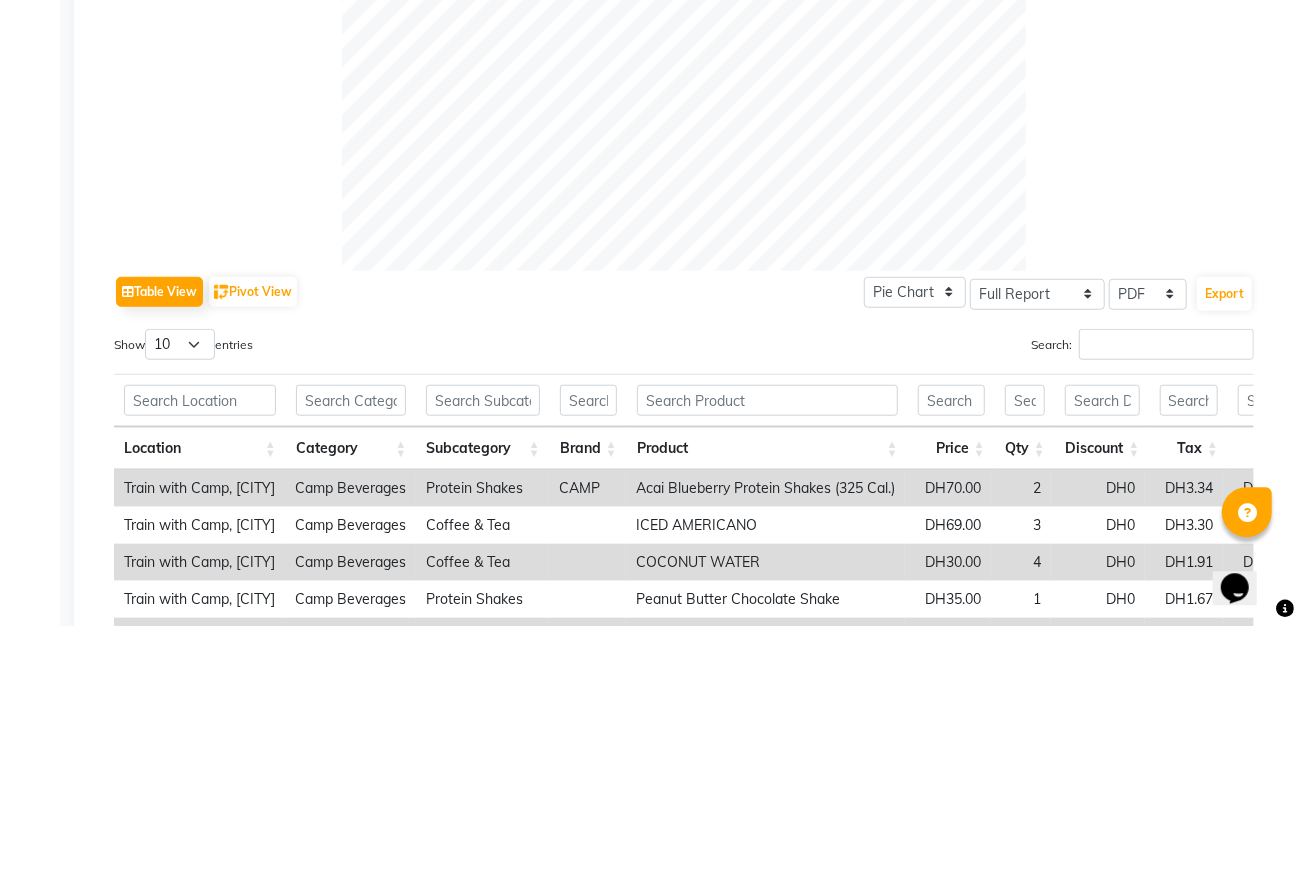 scroll, scrollTop: 497, scrollLeft: 0, axis: vertical 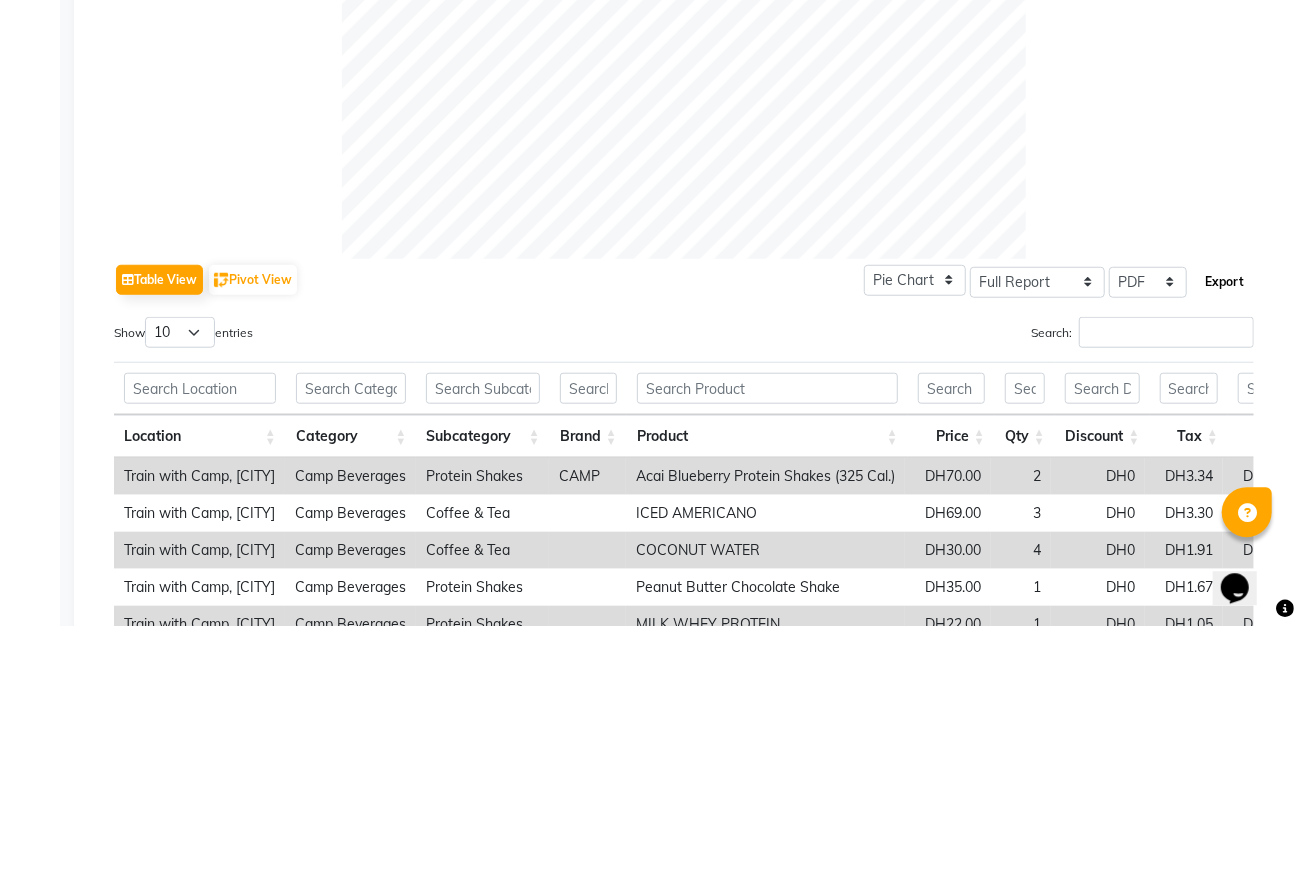 click on "Export" 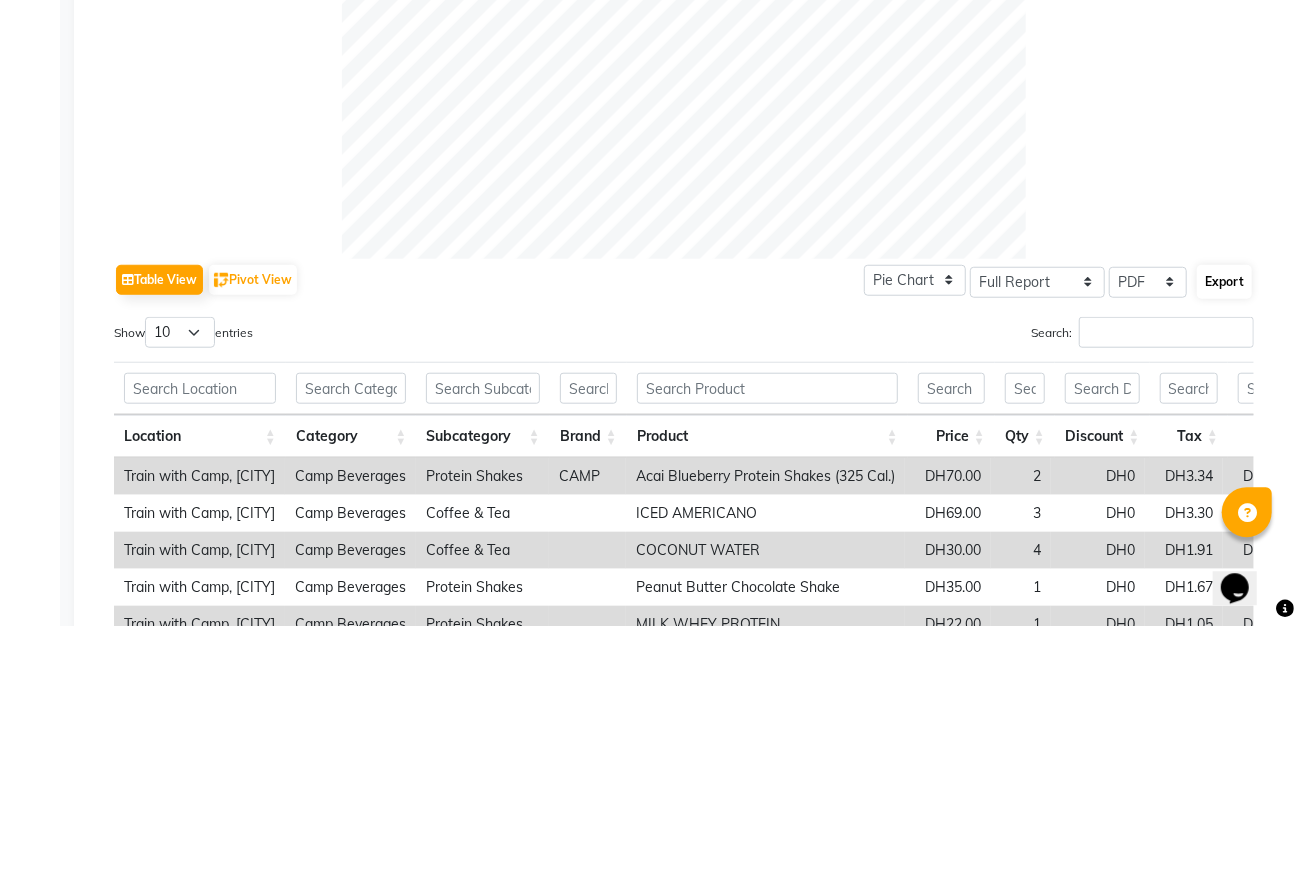 select on "monospace" 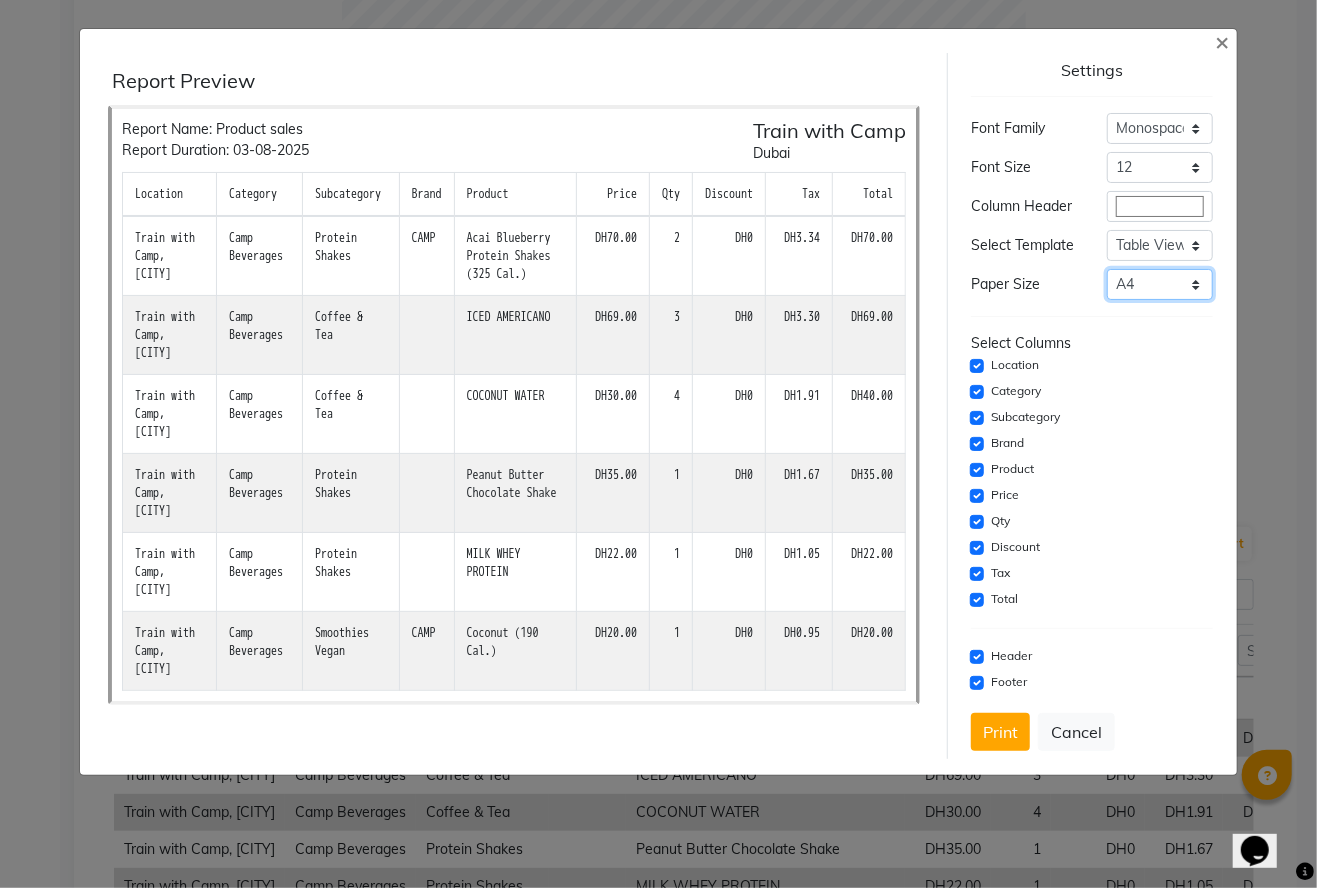 click on "Select A4 A5 A6 A7 Thermal" 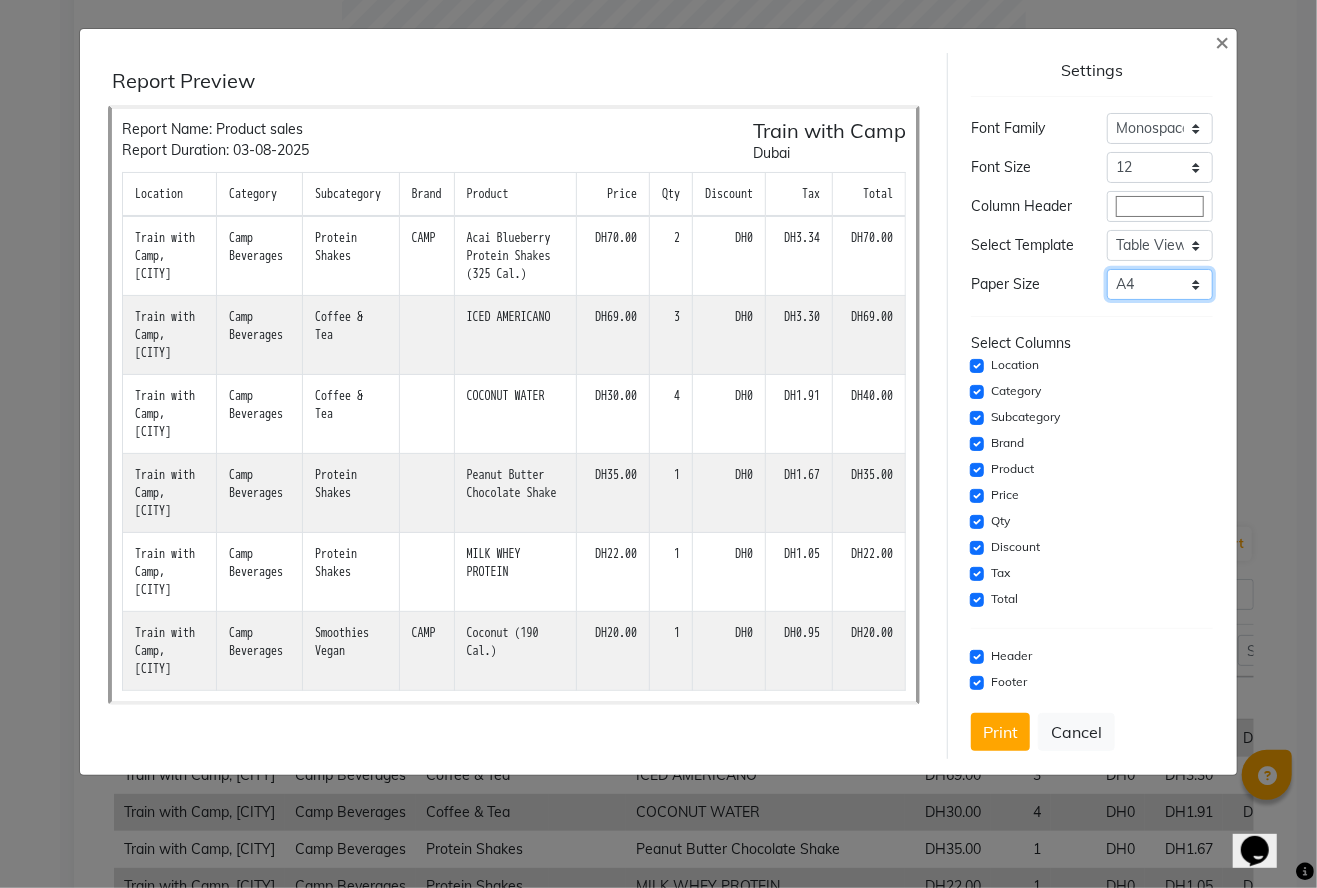 select on "Thermal" 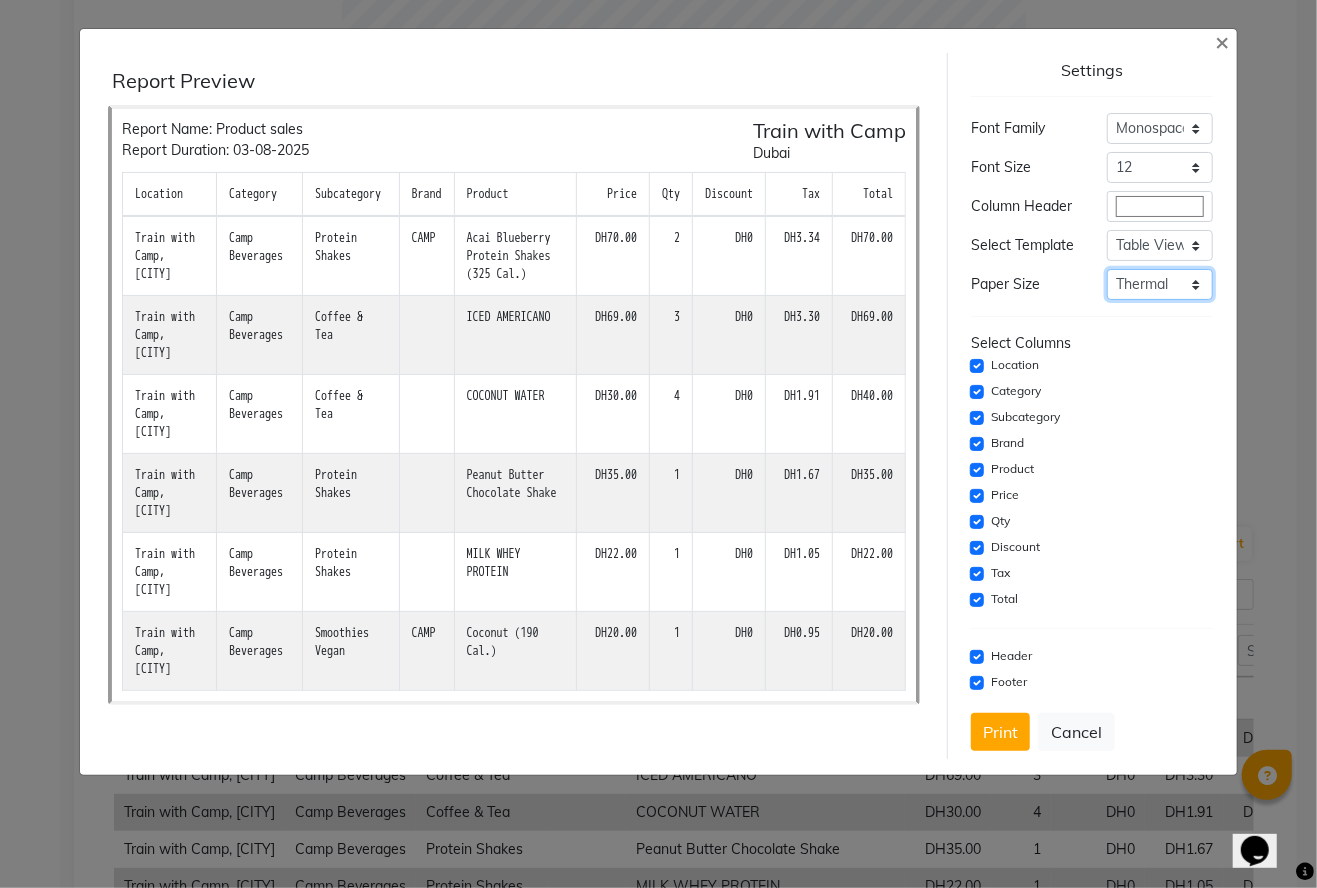 click on "Select A4 A5 A6 A7 Thermal" 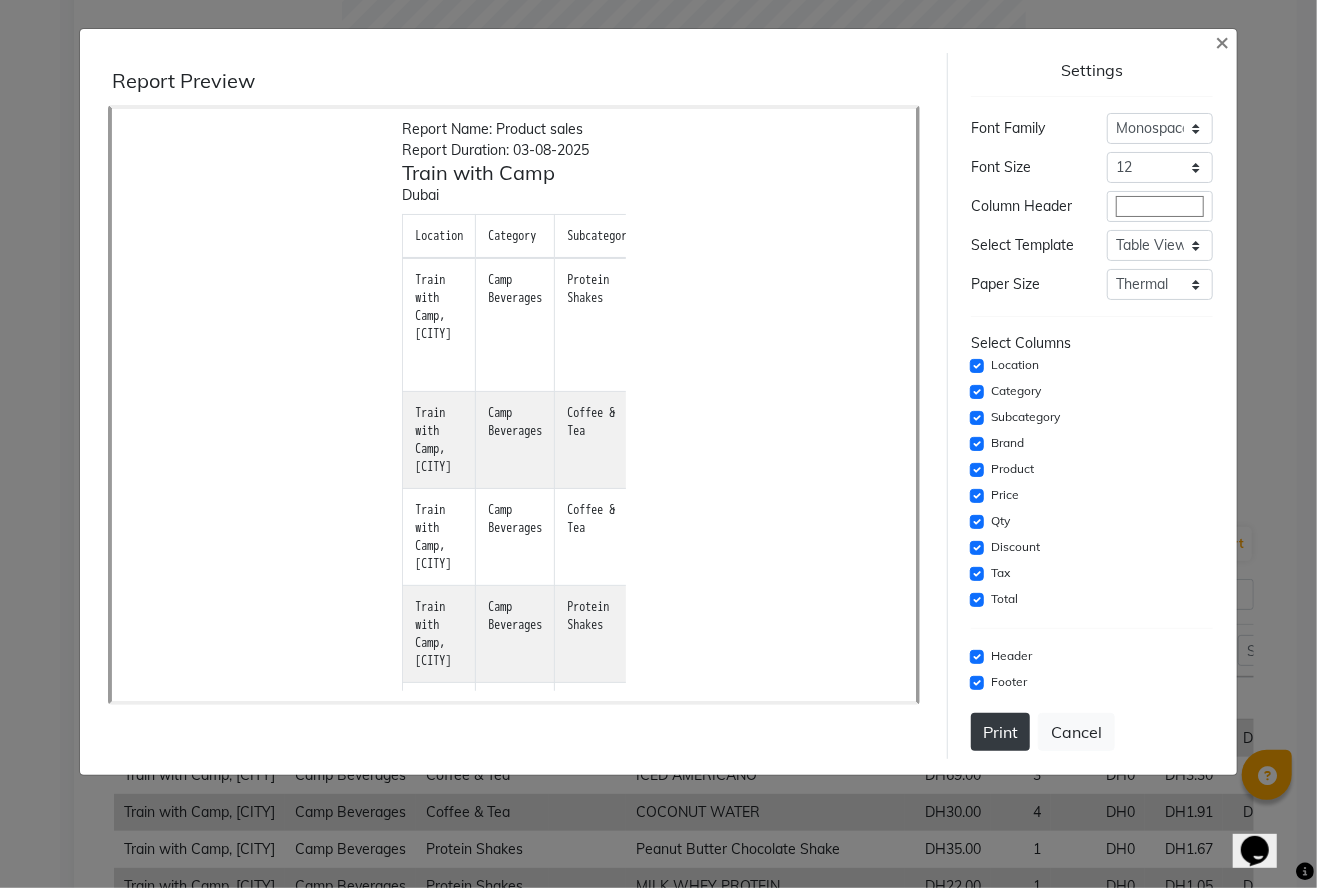 click on "Print" 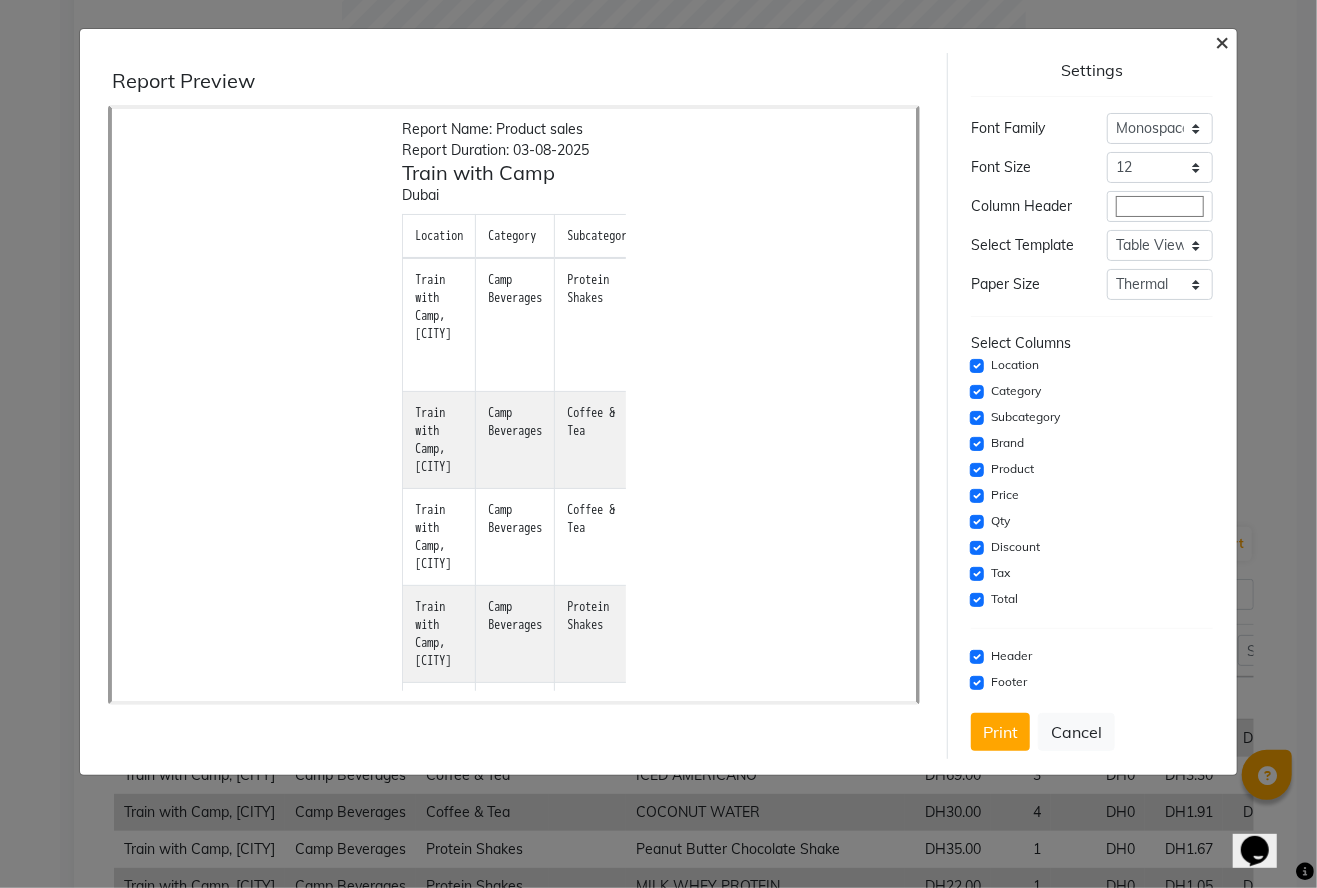 click on "×" 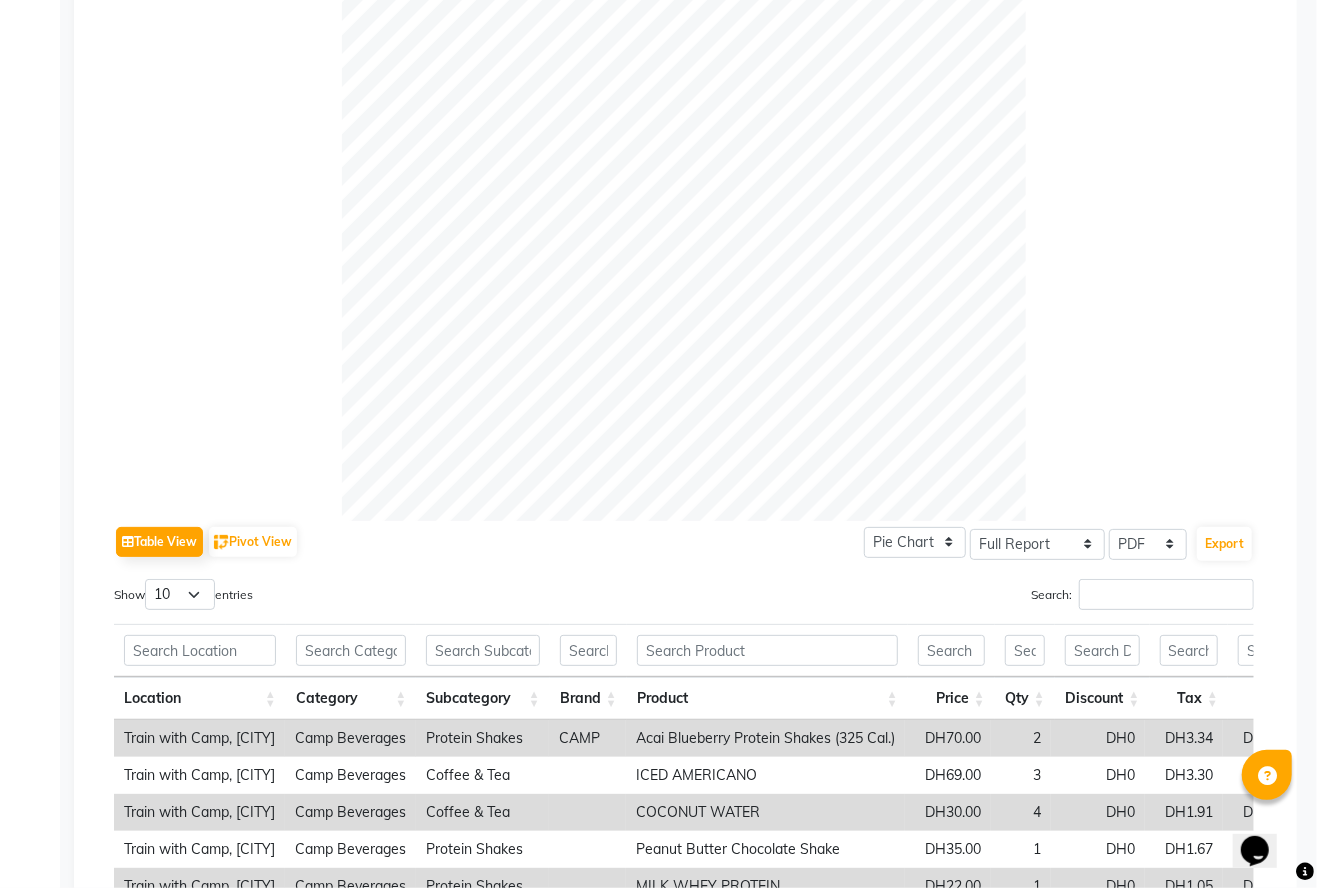 click on "Settings  Font Family  Select Sans Serif Monospace Serif  Font Size  Select 8 9 10 11 12 13 14 15 16 17 18 19 20  Column Header  #ffffff  Select Template  Select Dynamic Table View List View  Paper Size  Select A4 A5 A6 A7 Thermal Select Columns  Location   Category   Subcategory   Brand   Product   Price   Qty   Discount   Tax   Total   Header   Footer   Print   Cancel" 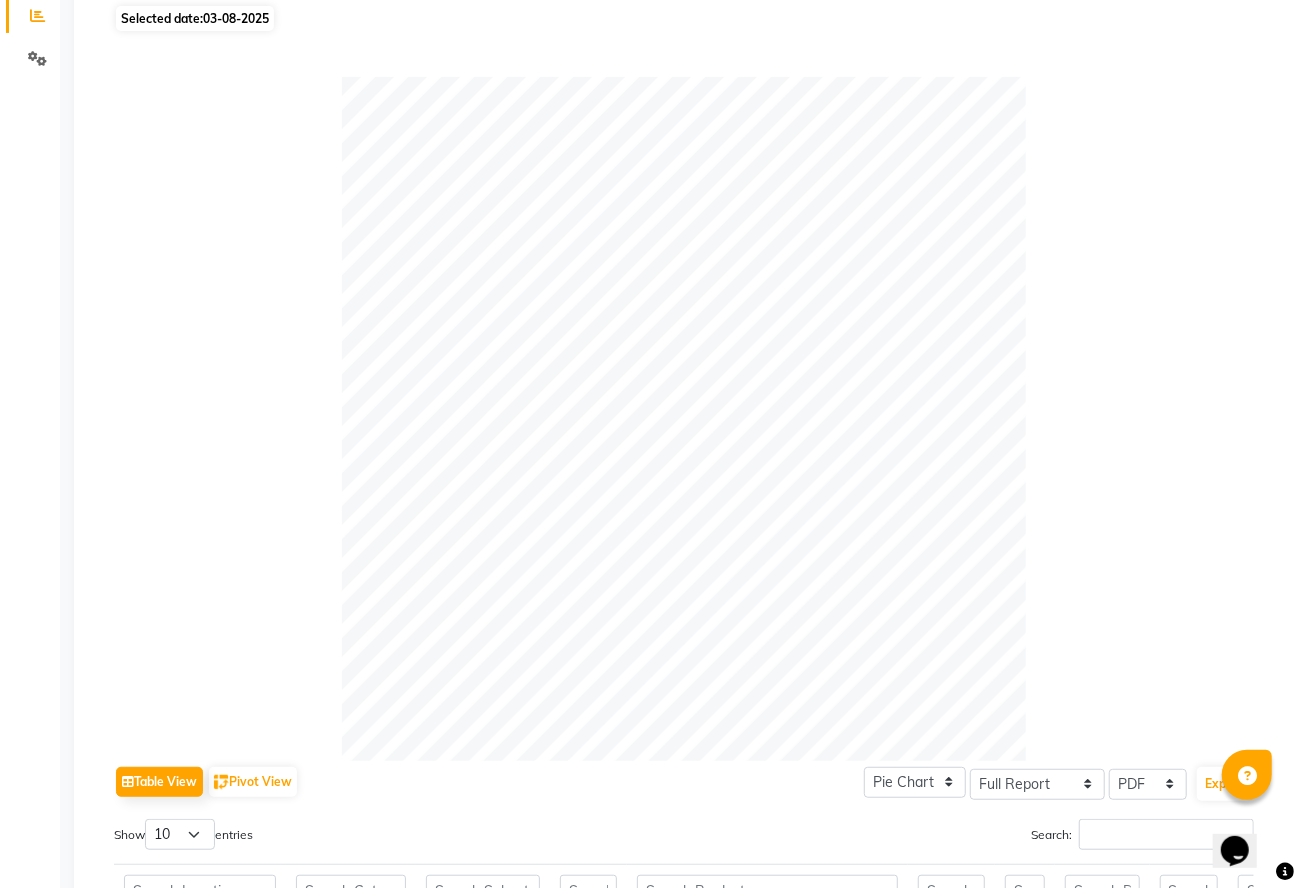 scroll, scrollTop: 0, scrollLeft: 0, axis: both 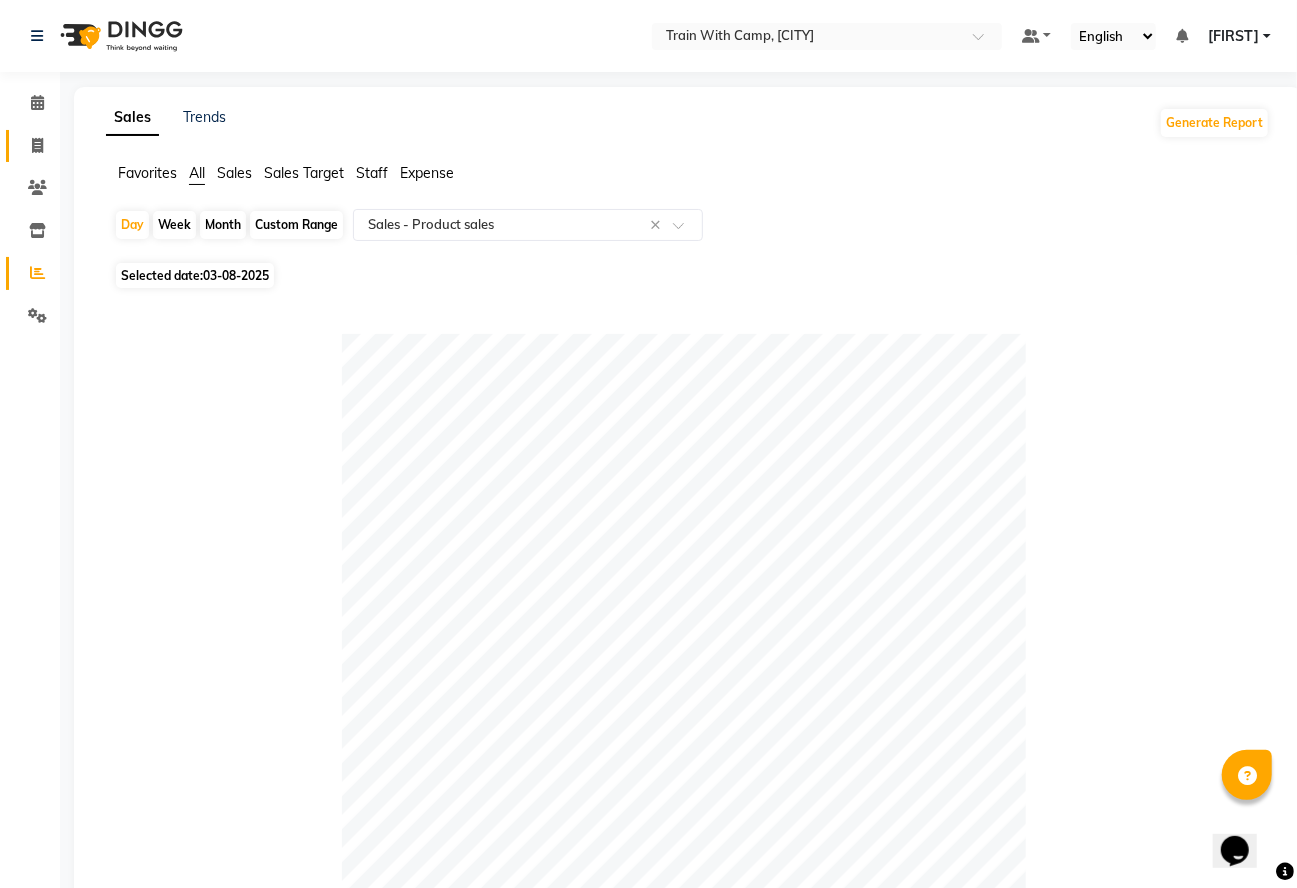 click 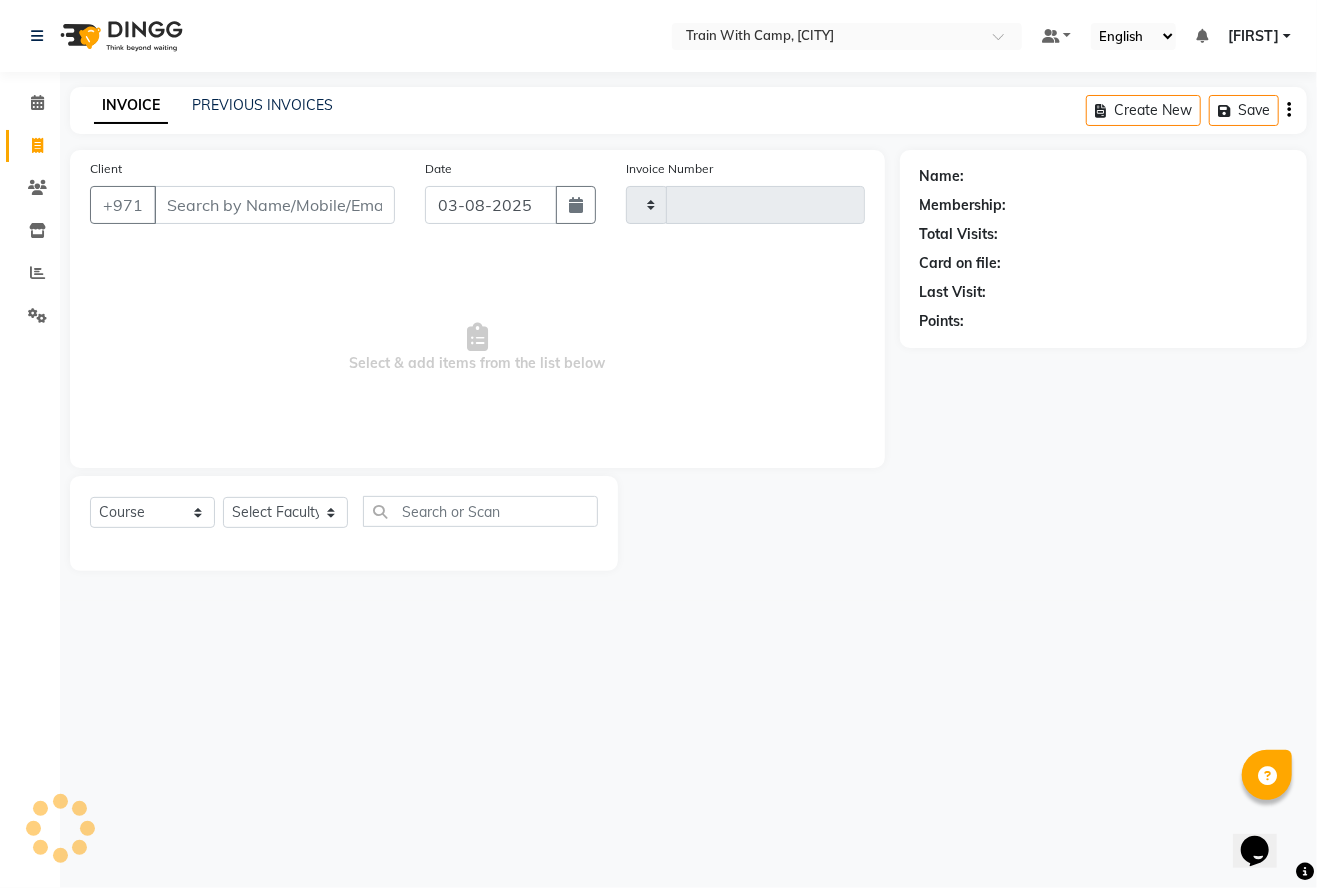 type on "3453" 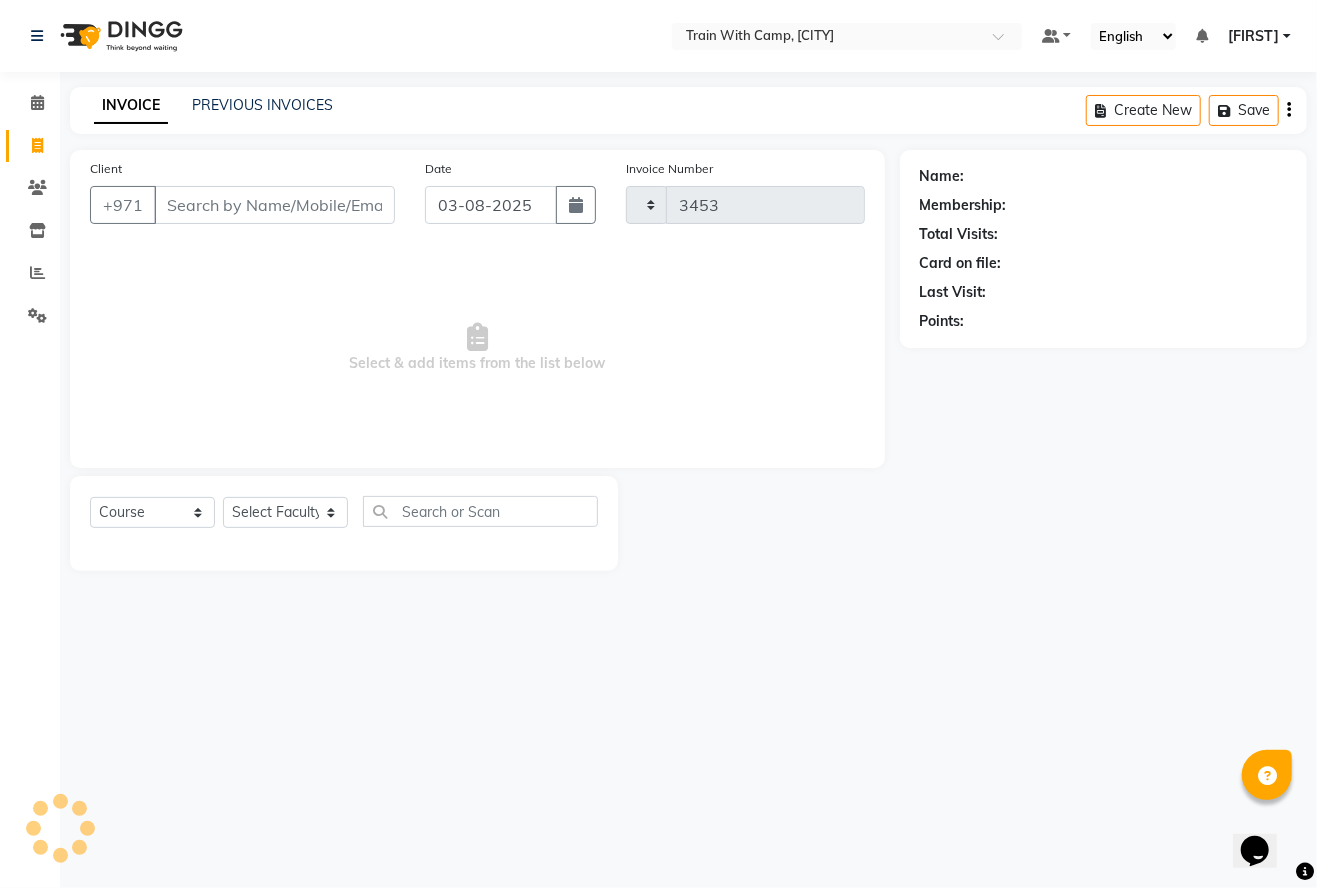 select on "910" 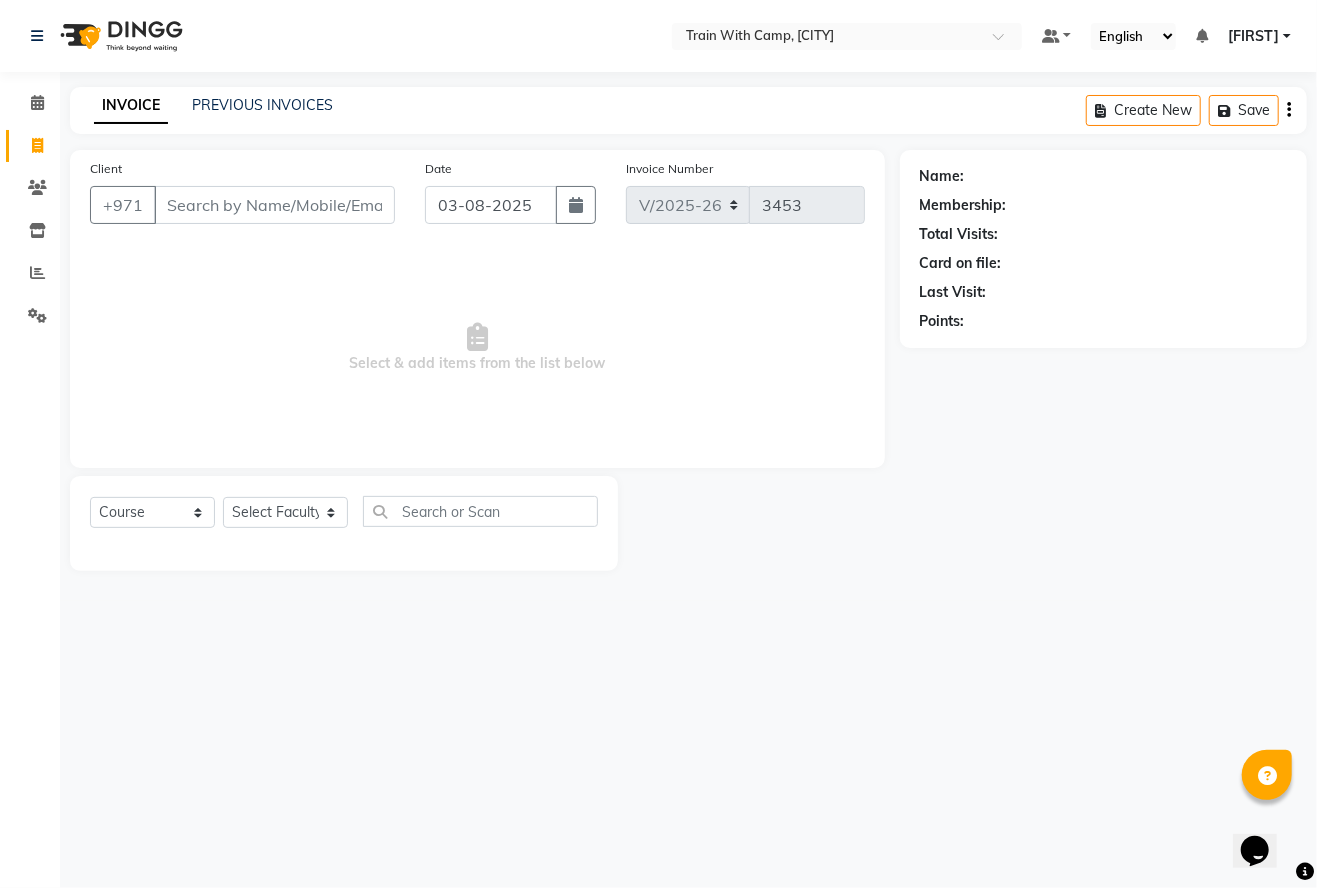 select on "[PHONE]" 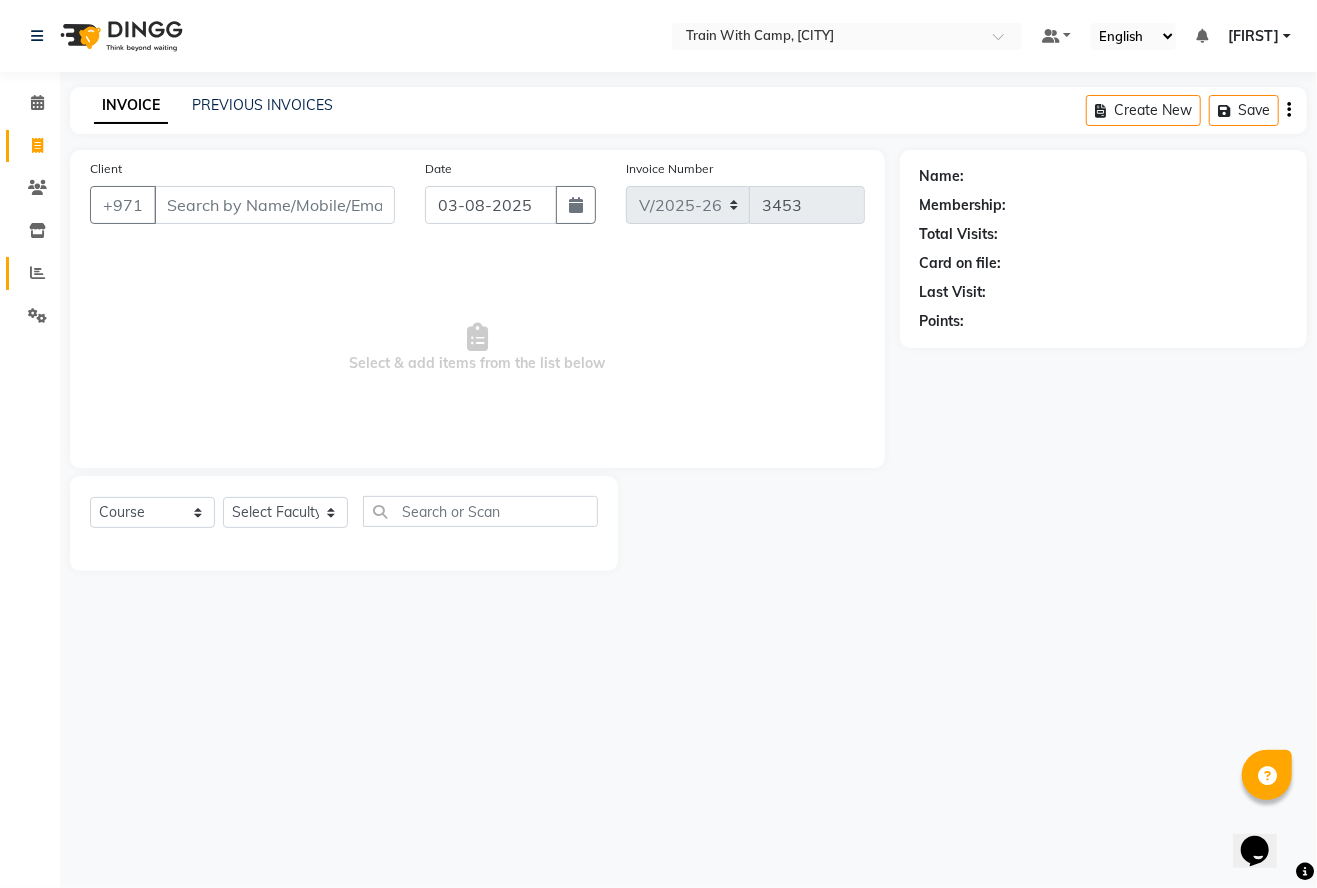 click 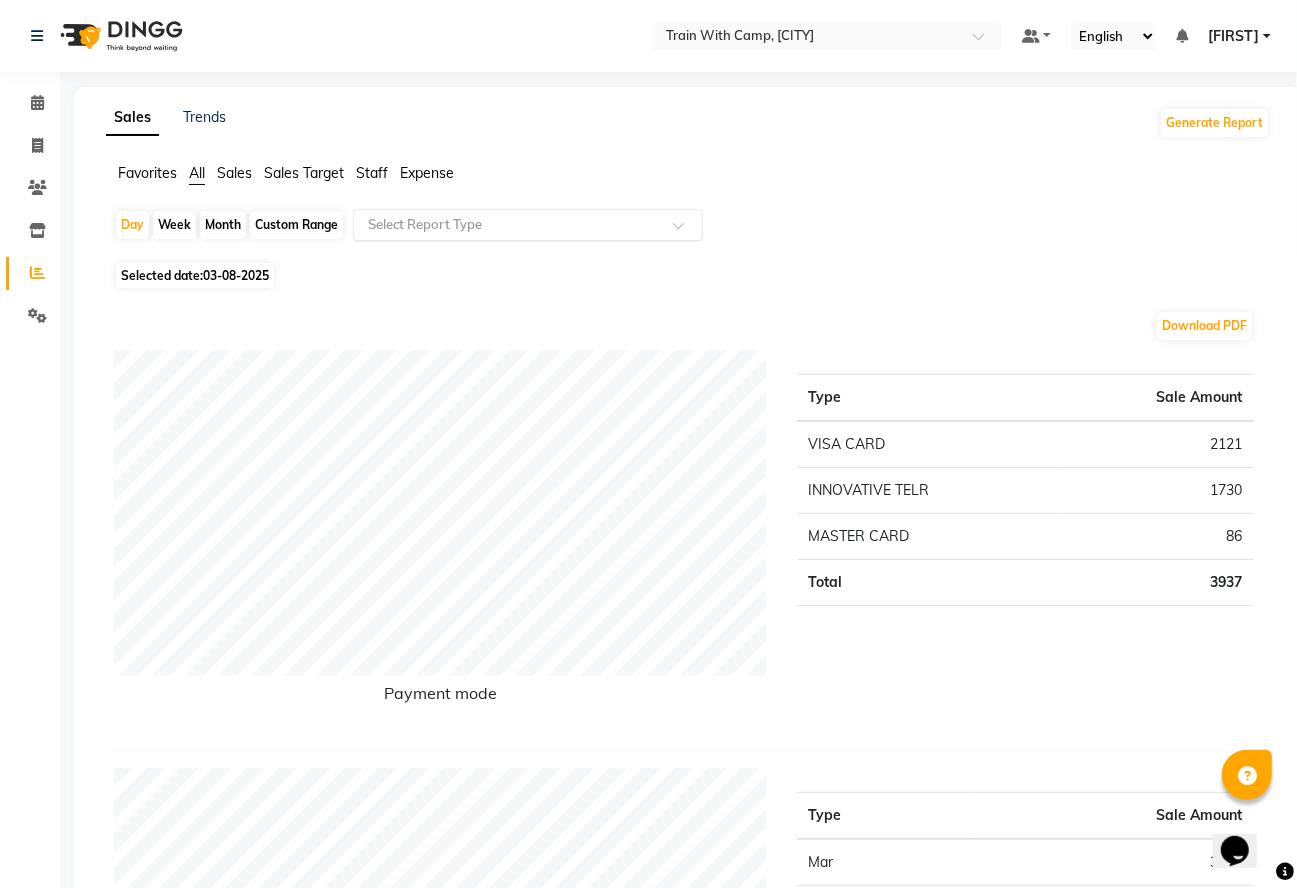 click 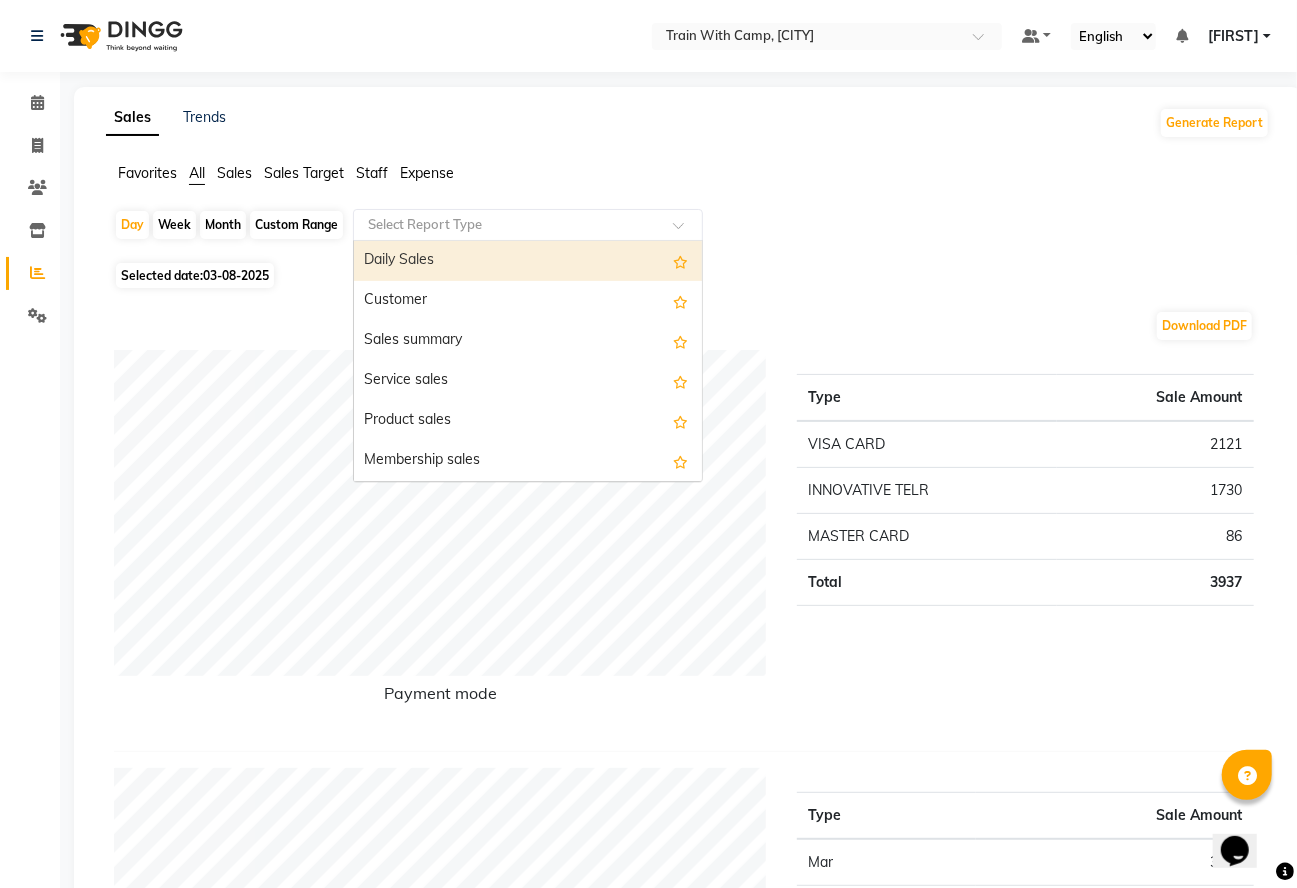 click on "Product sales" at bounding box center [528, 421] 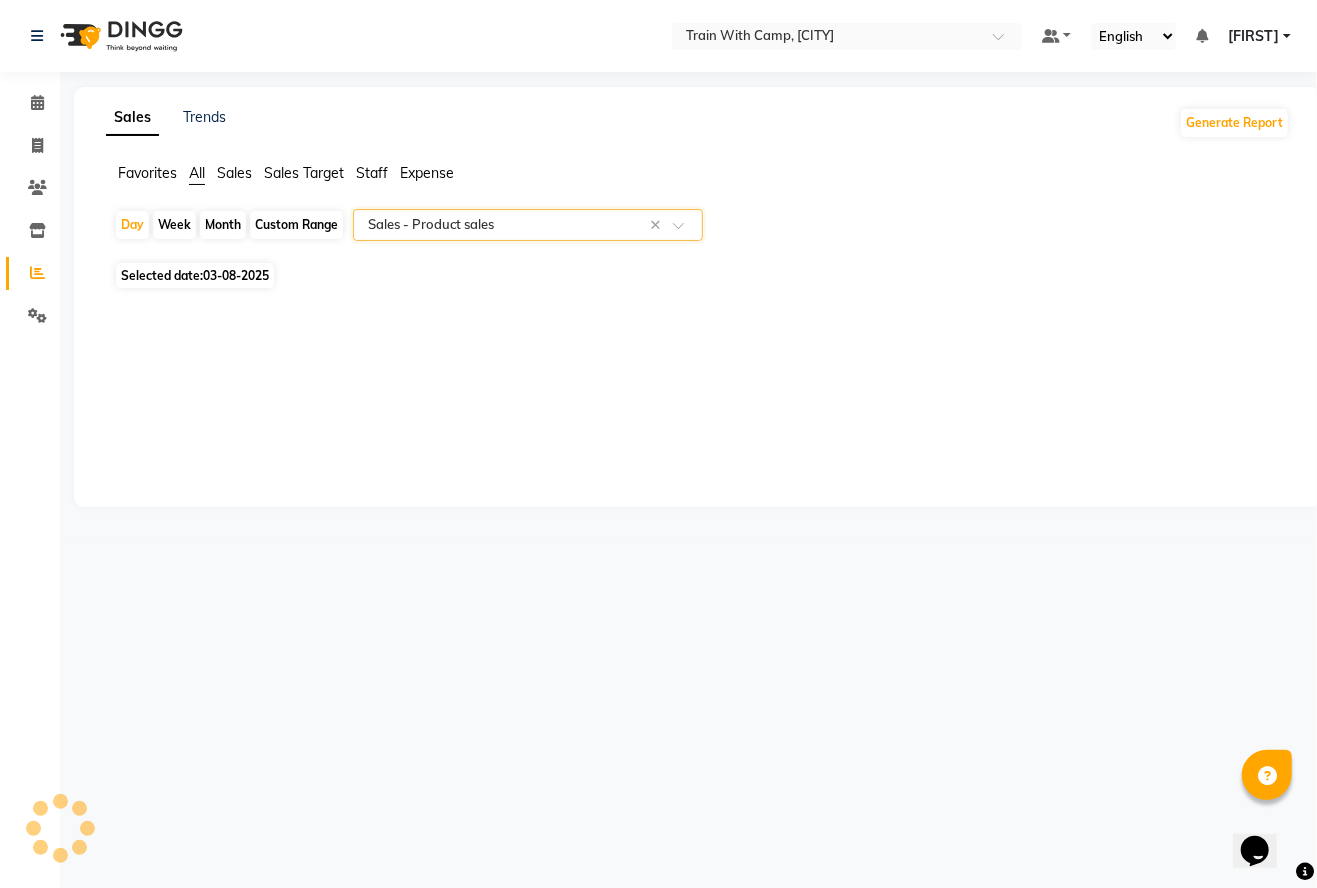 select on "full_report" 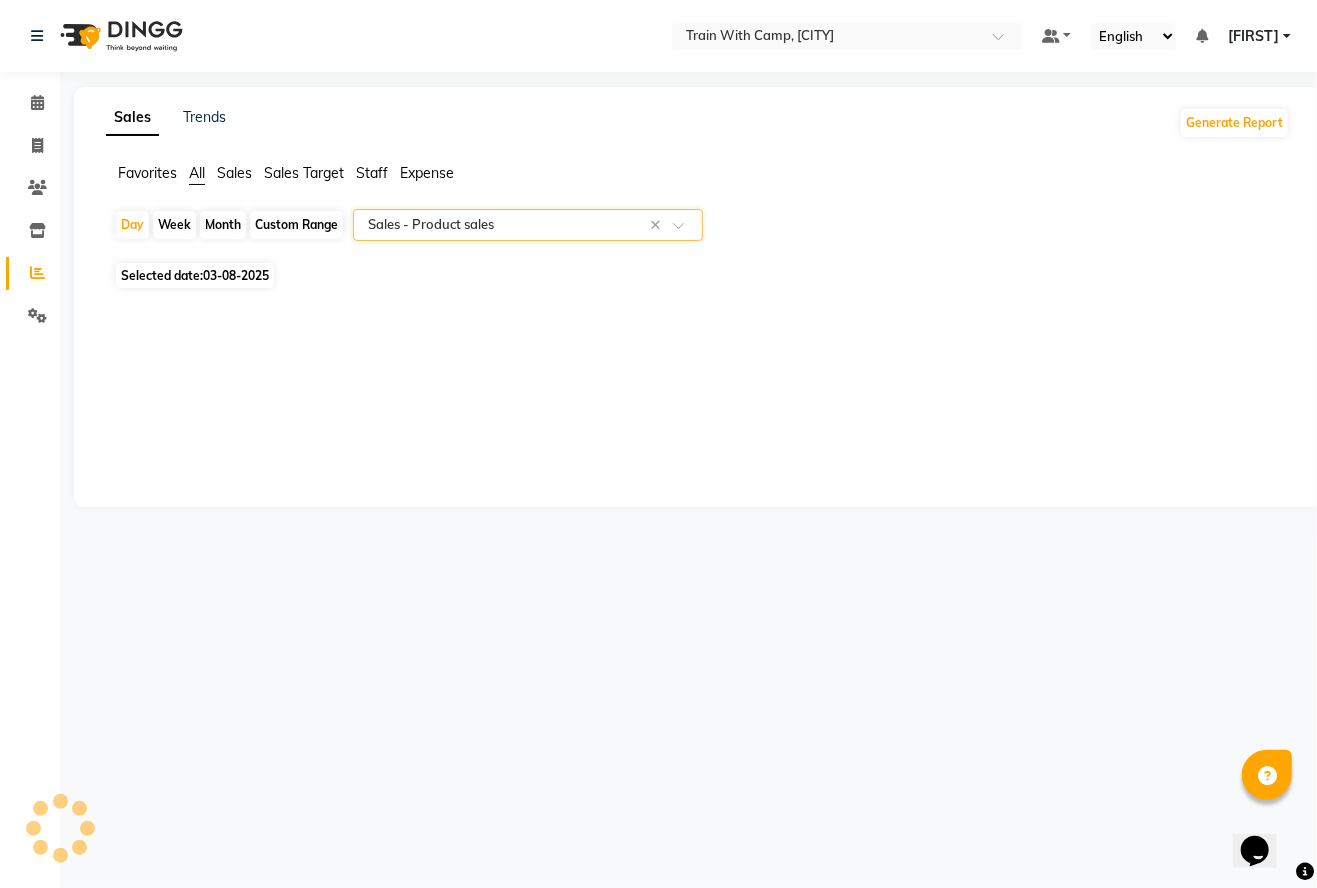select on "pdf" 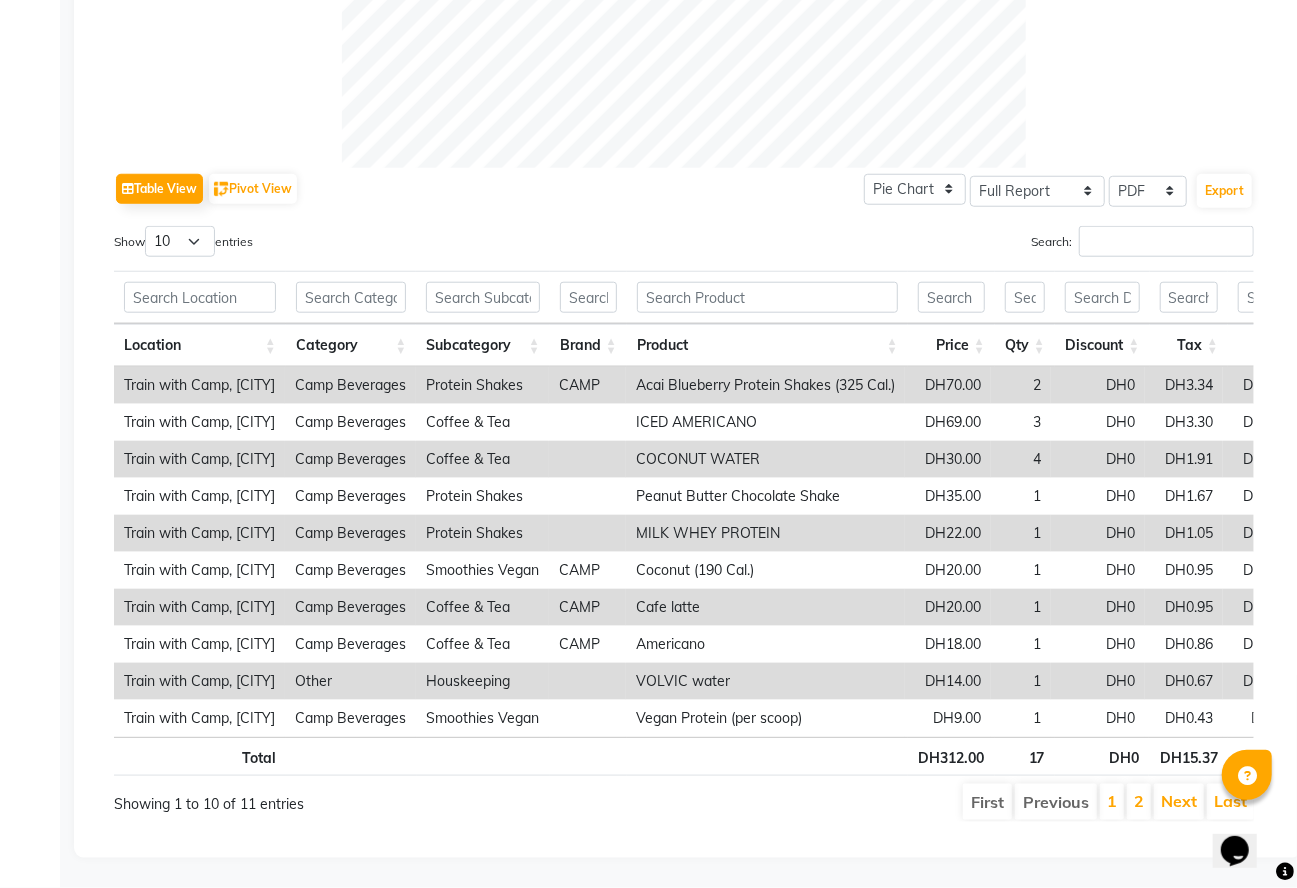 scroll, scrollTop: 888, scrollLeft: 0, axis: vertical 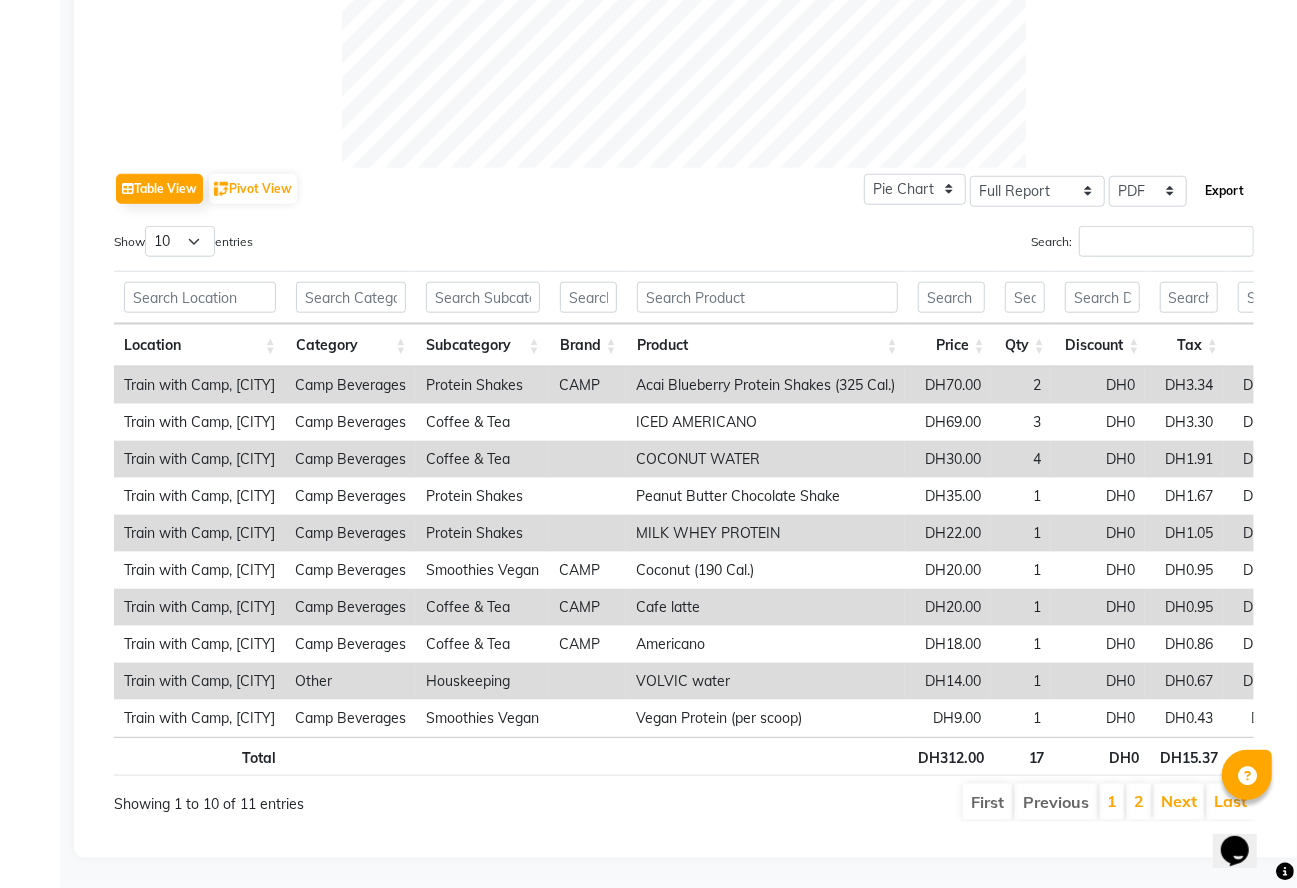 click on "Export" 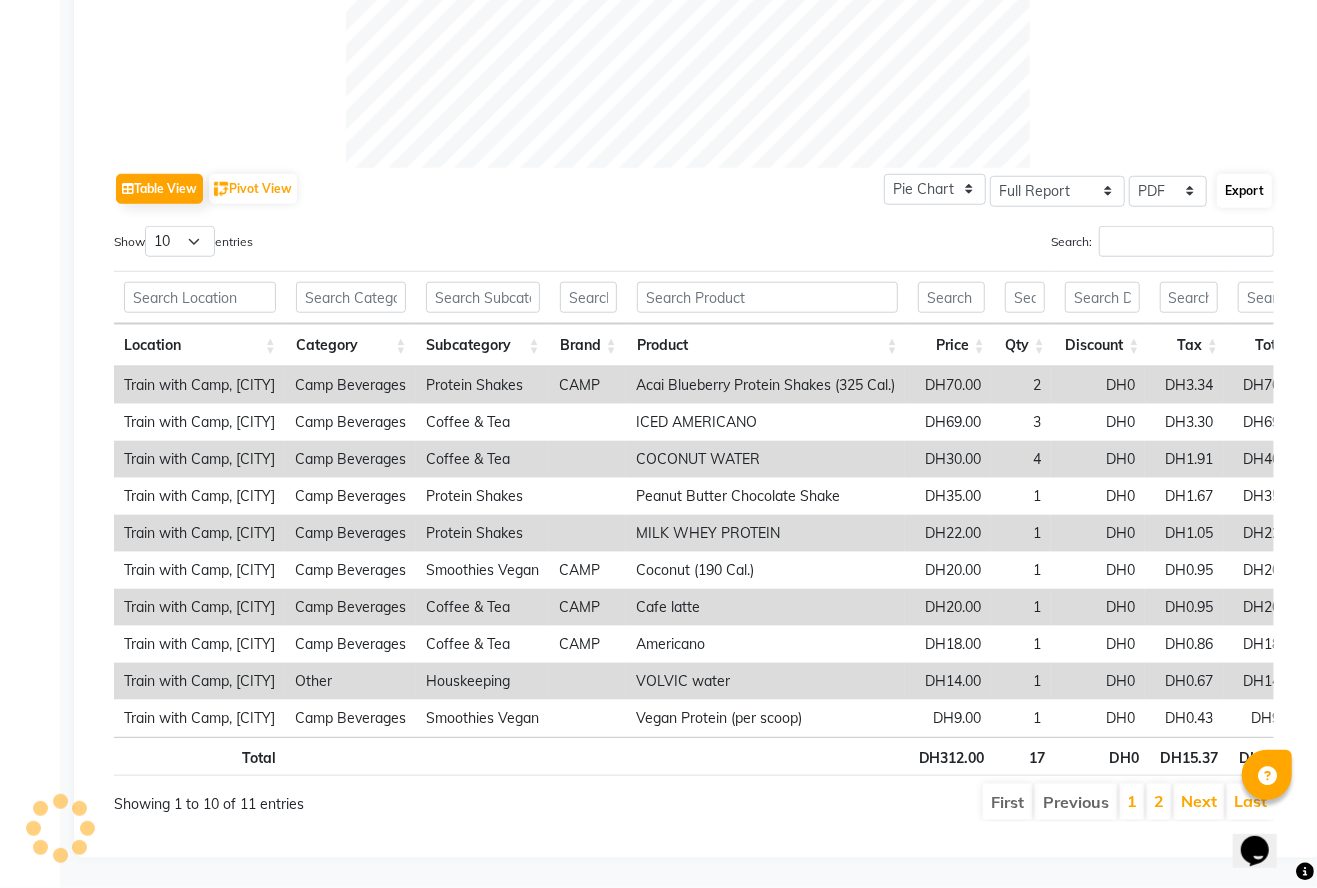 select on "monospace" 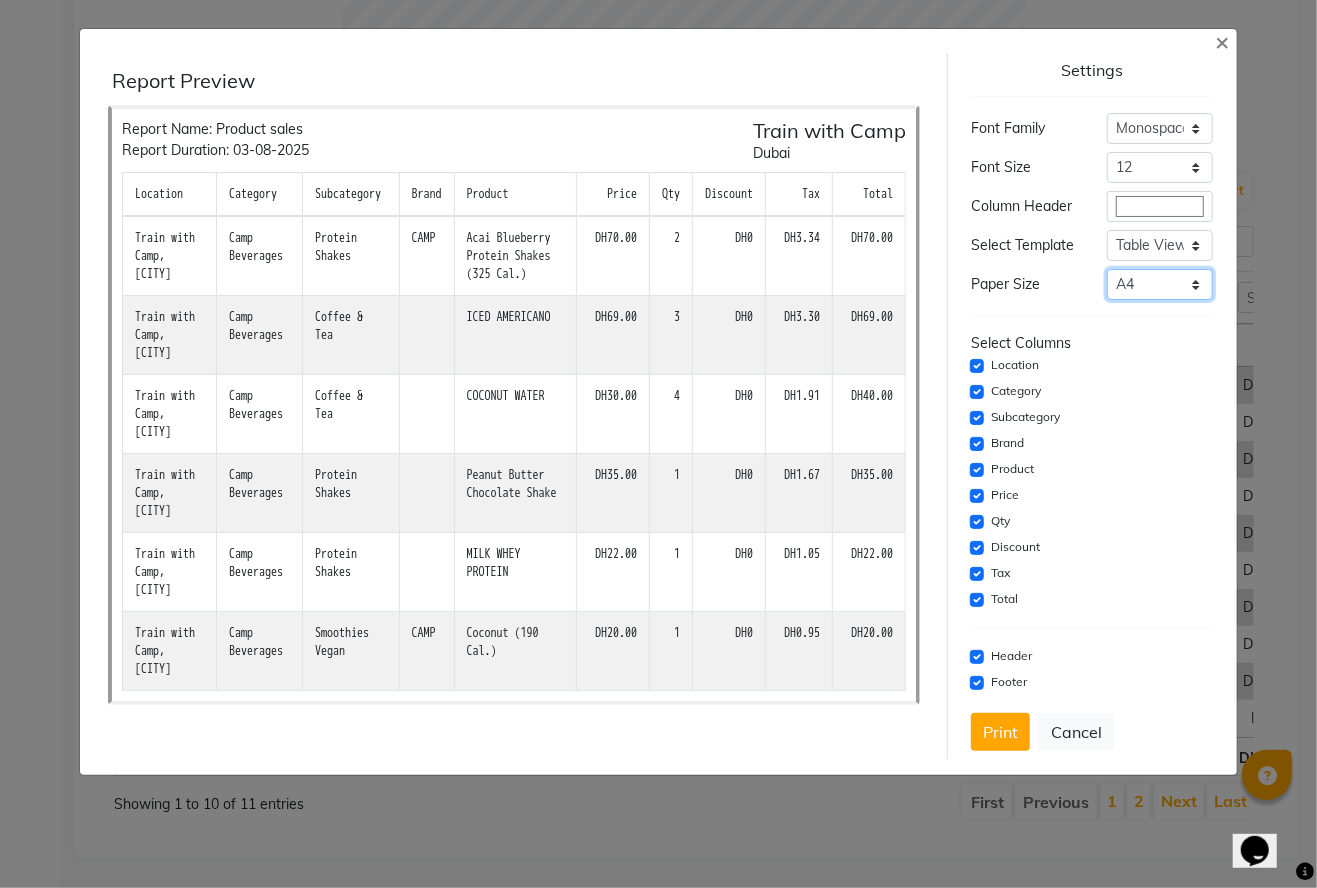 click on "Select A4 A5 A6 A7 Thermal" 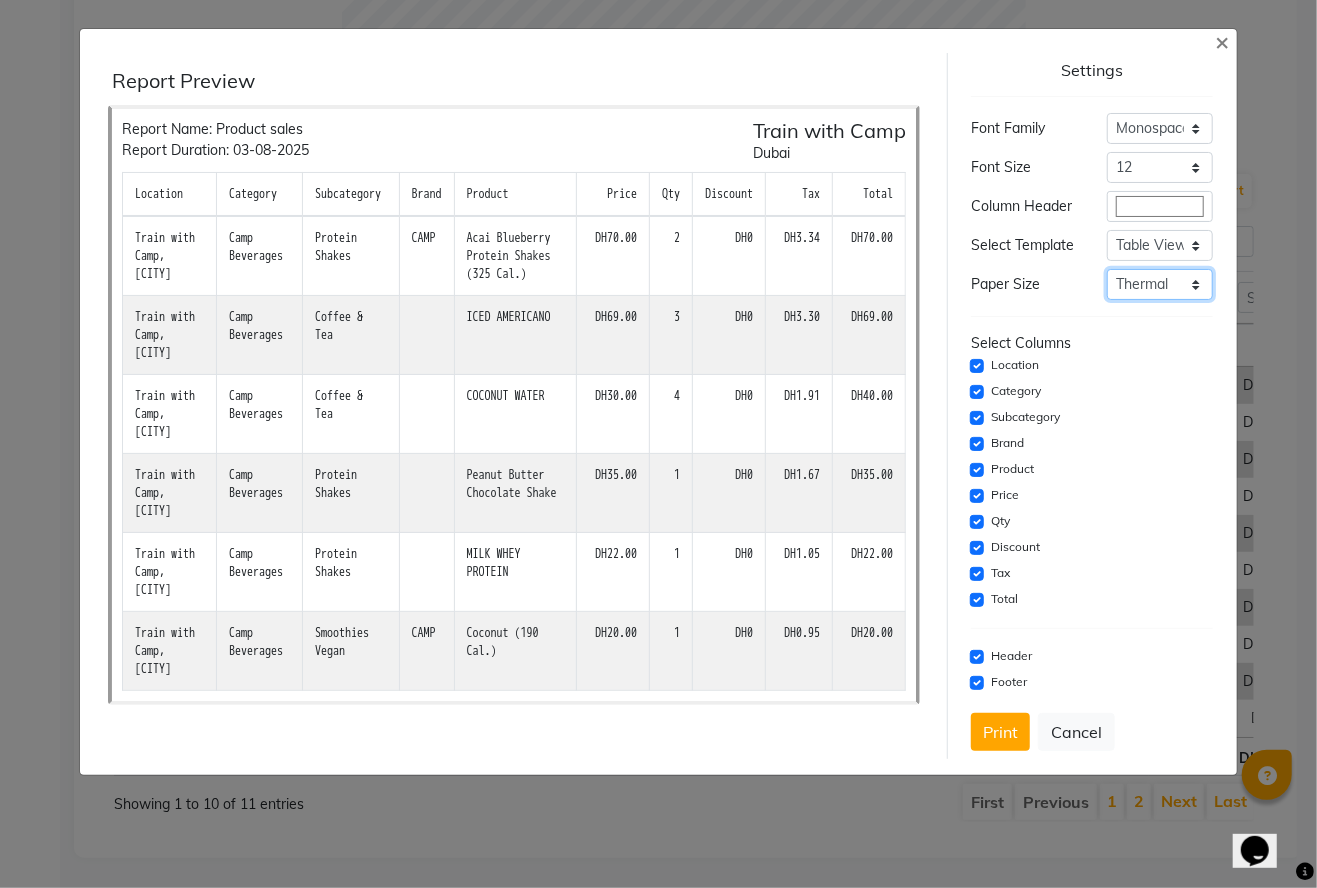 click on "Select A4 A5 A6 A7 Thermal" 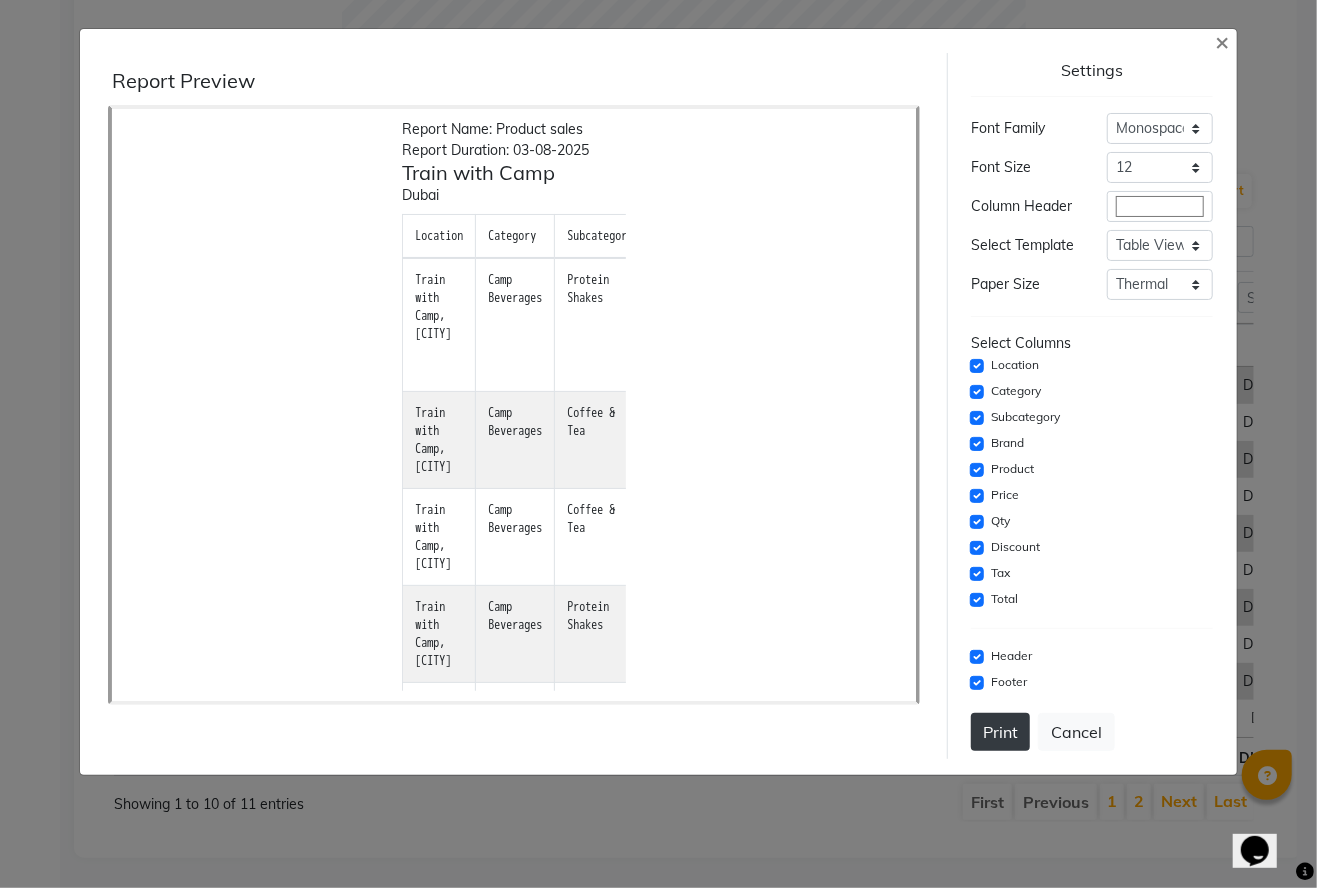 click on "Print" 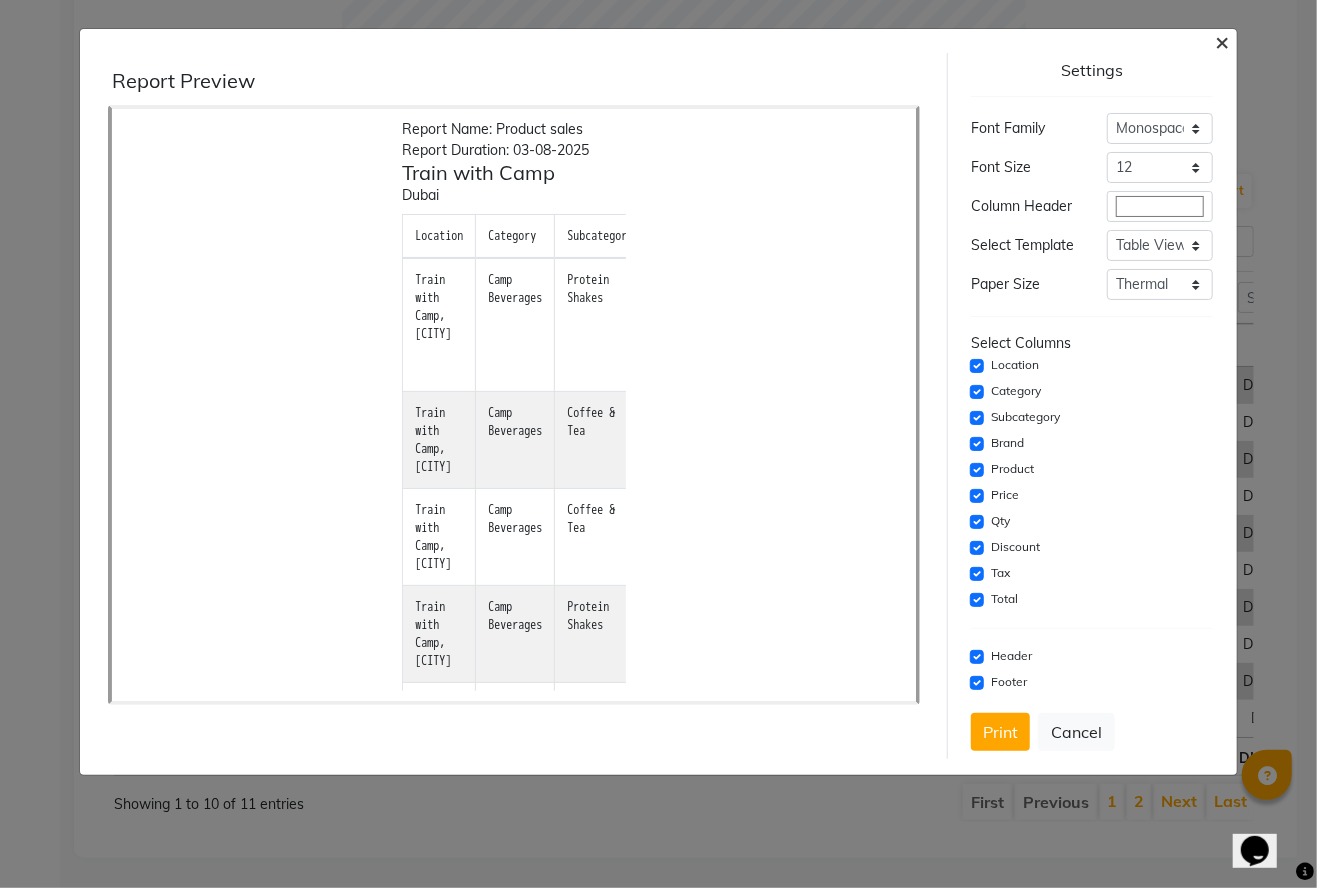 click on "×" 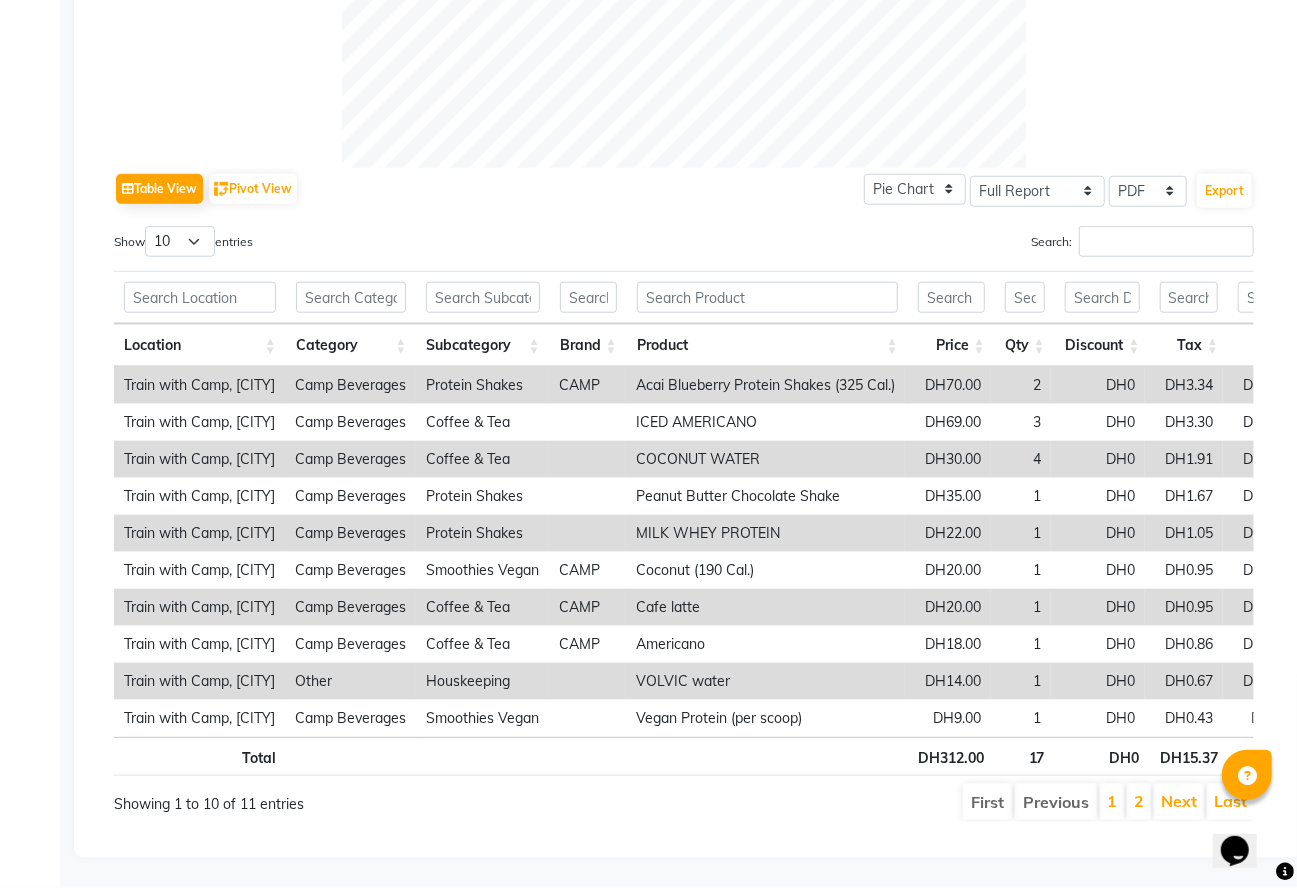 select on "service" 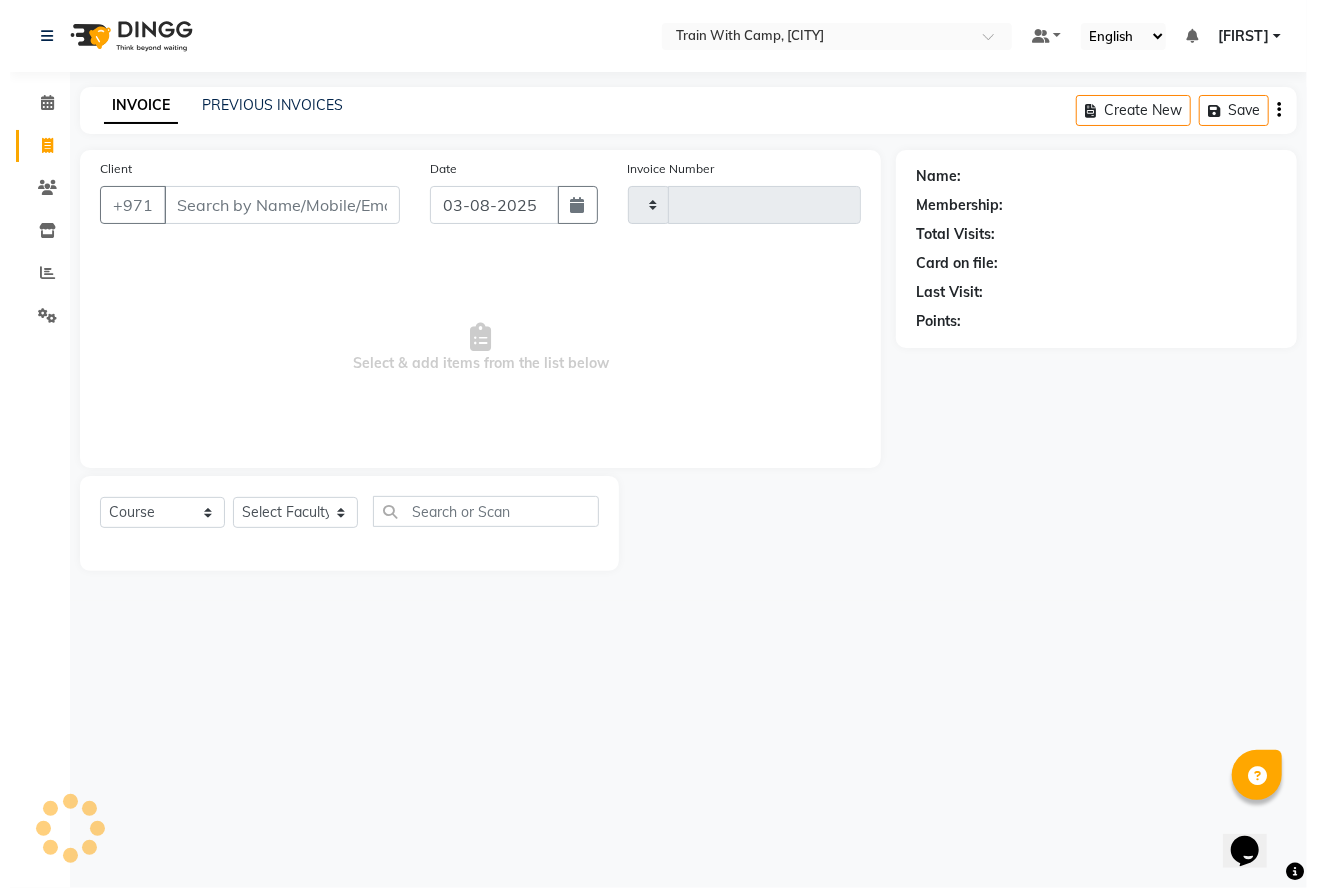 scroll, scrollTop: 0, scrollLeft: 0, axis: both 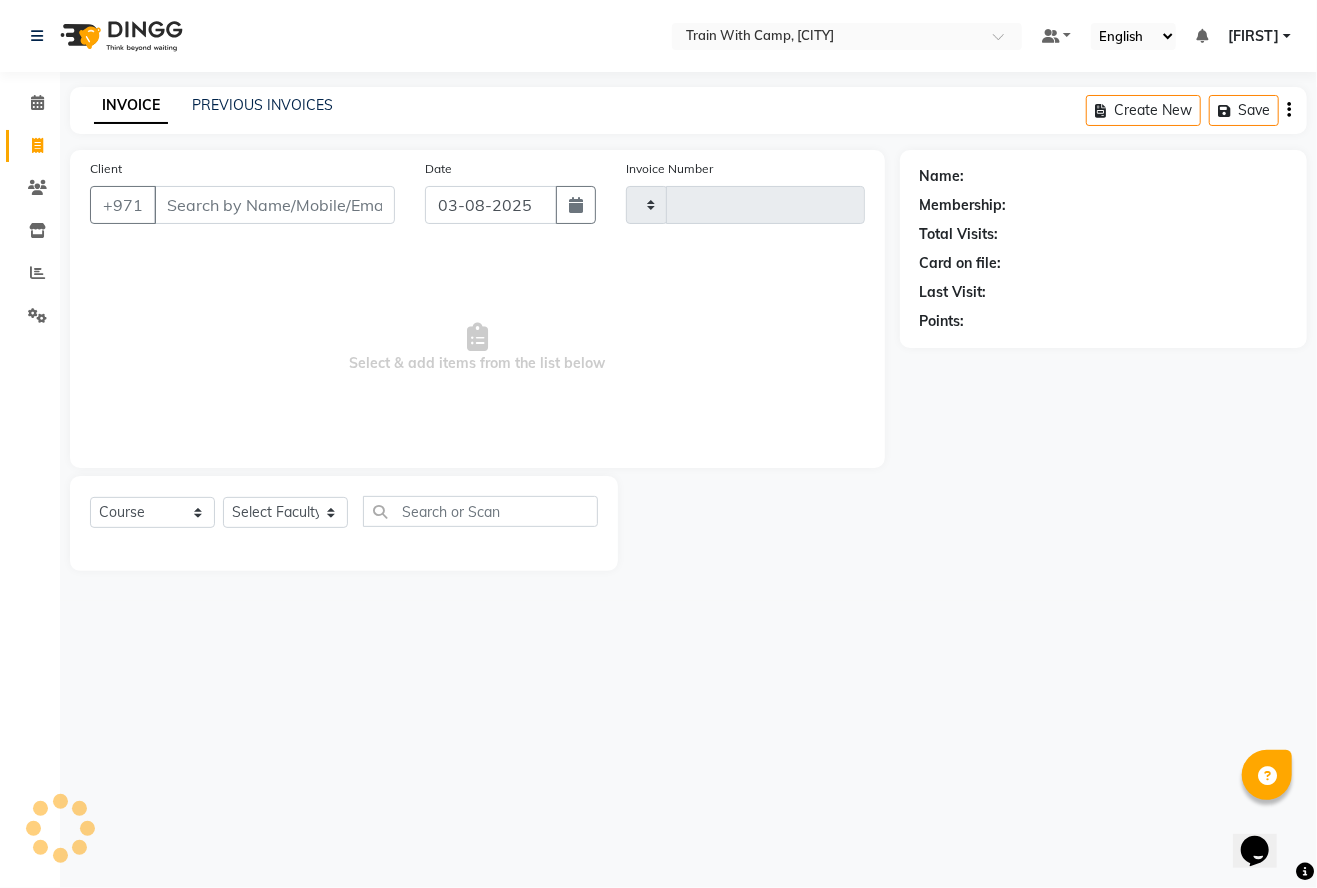 type on "3453" 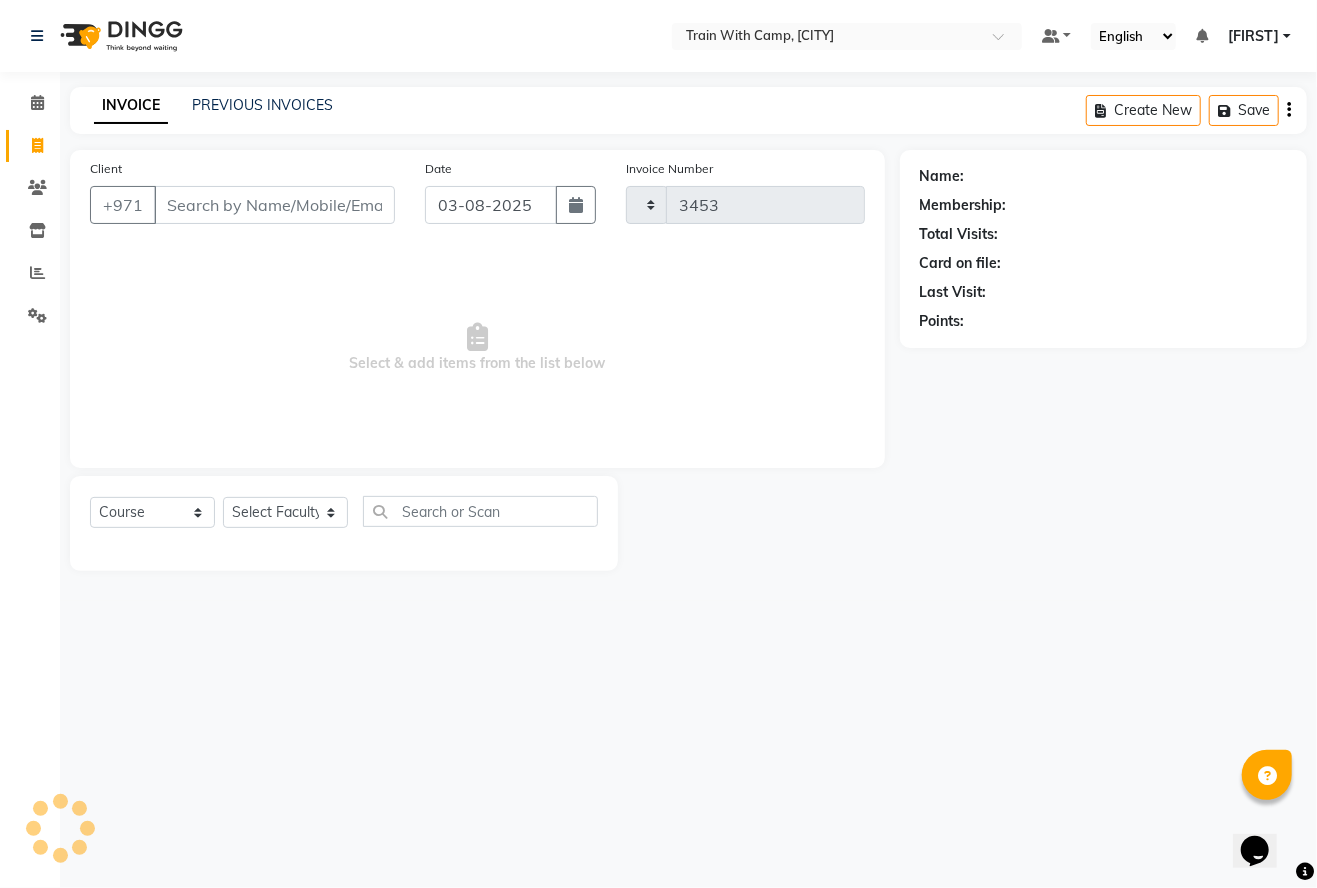 select on "910" 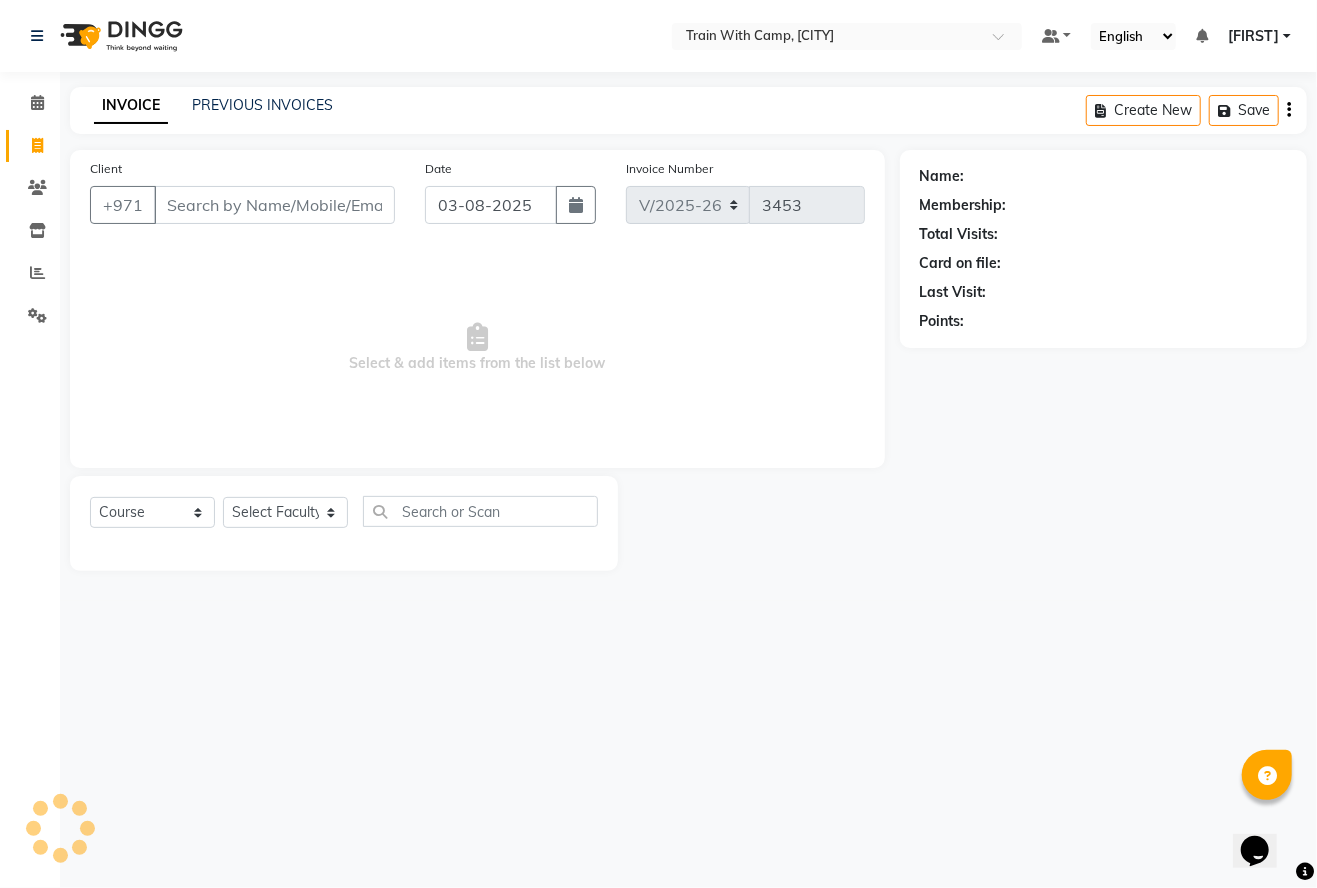 select on "[PHONE]" 